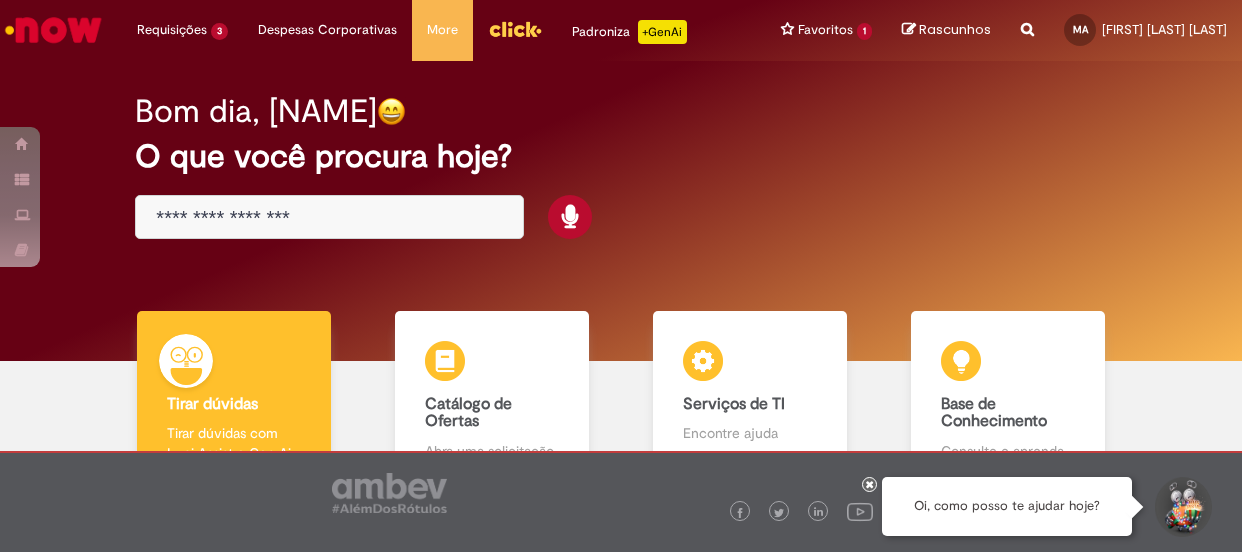 scroll, scrollTop: 0, scrollLeft: 0, axis: both 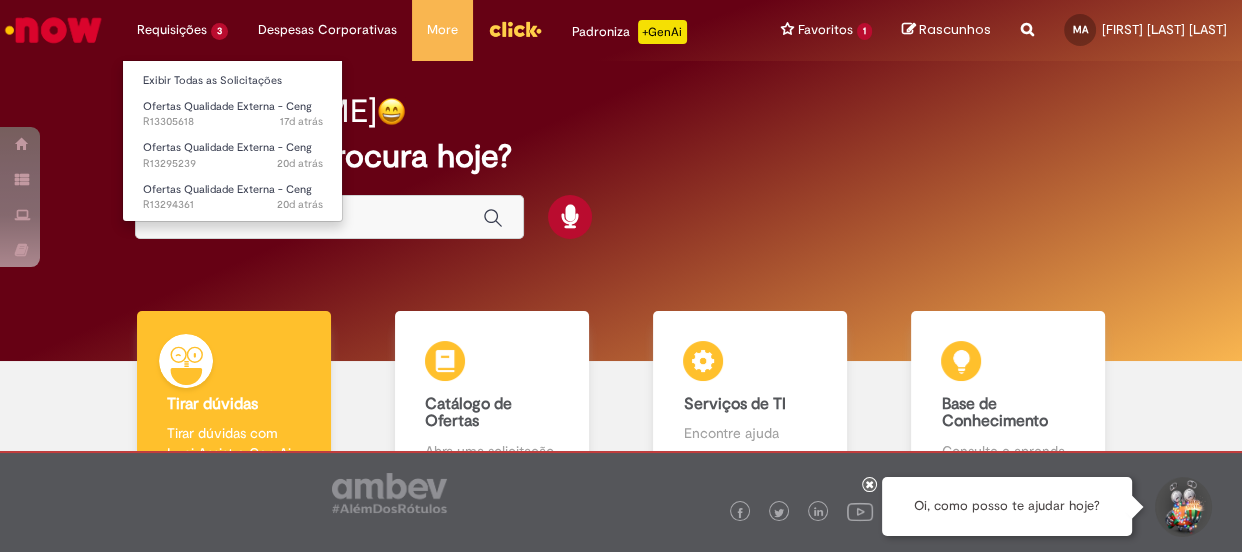click on "Requisições   3
Exibir Todas as Solicitações
Ofertas Qualidade Externa - Ceng
17d atrás 17 dias atrás  R13305618
Ofertas Qualidade Externa - Ceng
20d atrás 20 dias atrás  R13295239
Ofertas Qualidade Externa - Ceng
20d atrás 20 dias atrás  R13294361" at bounding box center [182, 30] 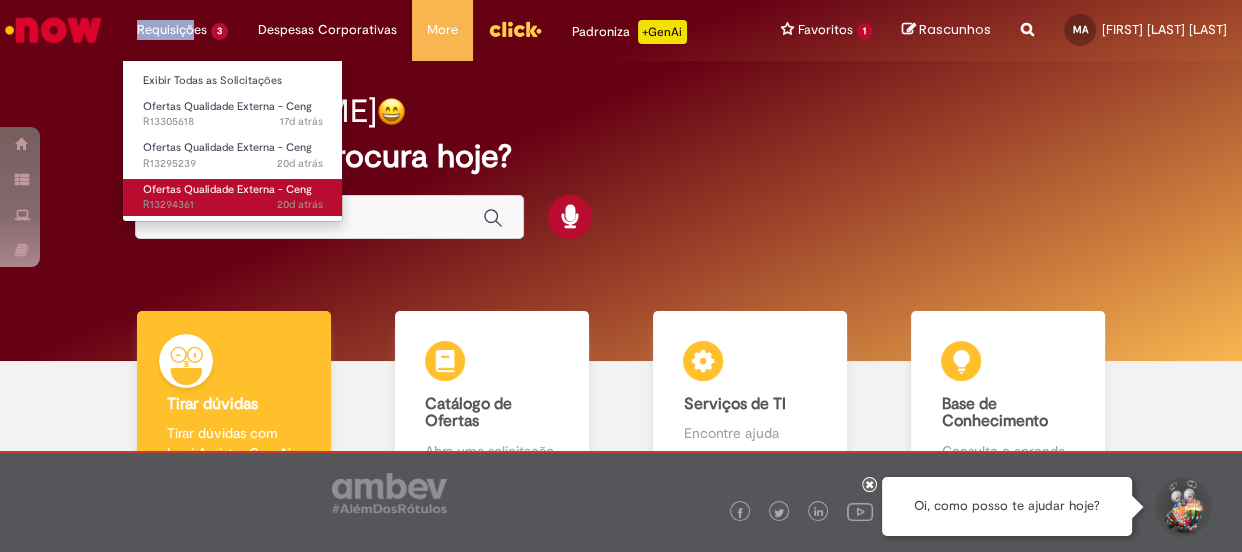 click on "20d atrás 20 dias atrás  R13294361" at bounding box center (233, 205) 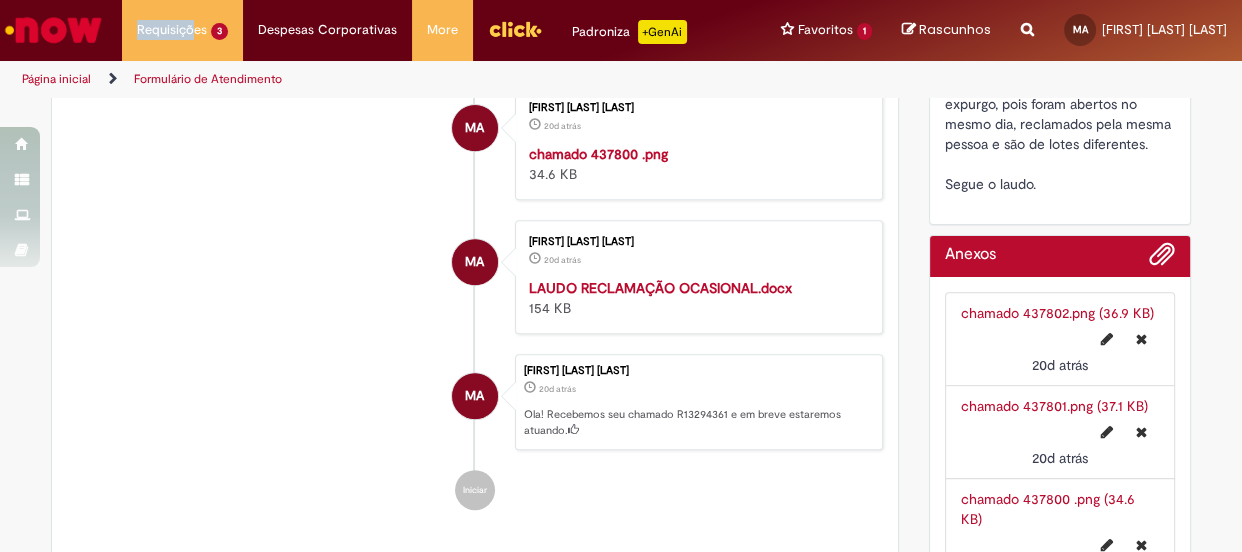 scroll, scrollTop: 1000, scrollLeft: 0, axis: vertical 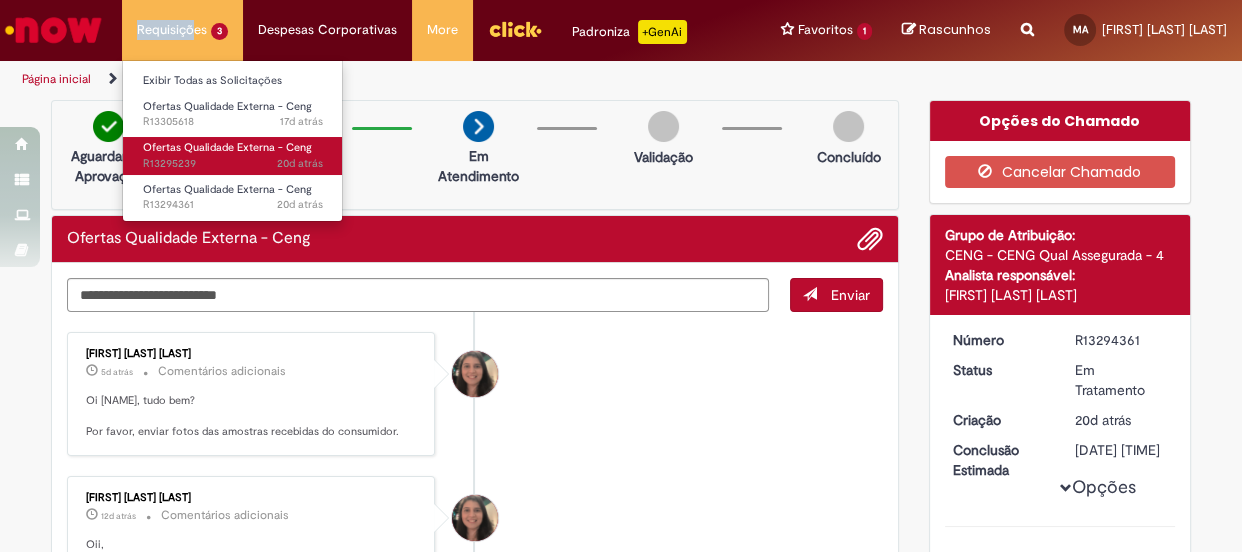 click on "20d atrás 20 dias atrás  R13295239" at bounding box center [233, 164] 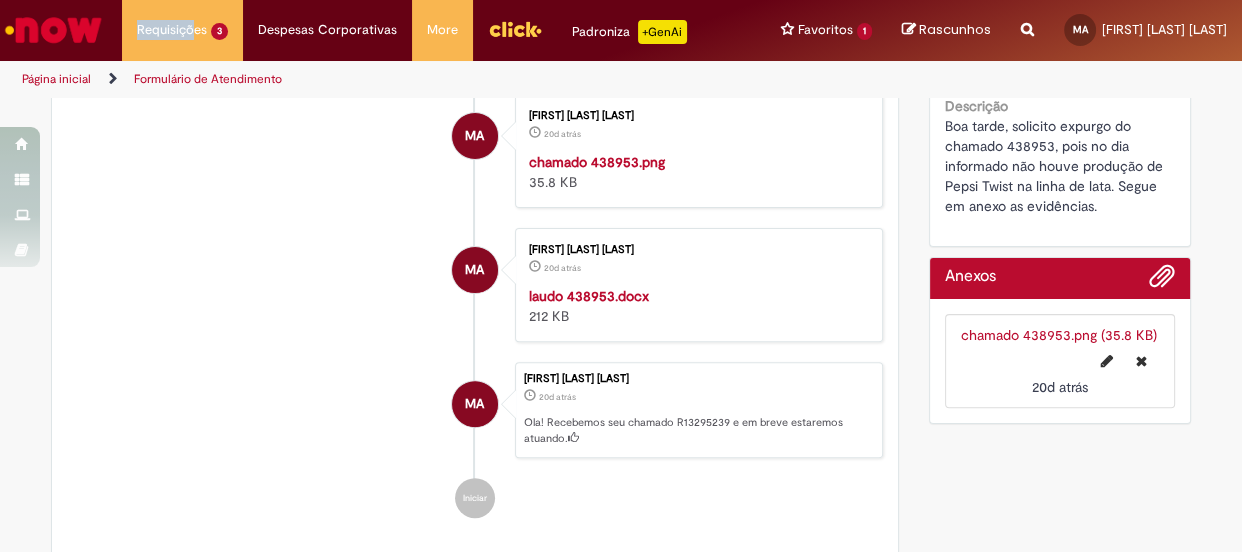 scroll, scrollTop: 545, scrollLeft: 0, axis: vertical 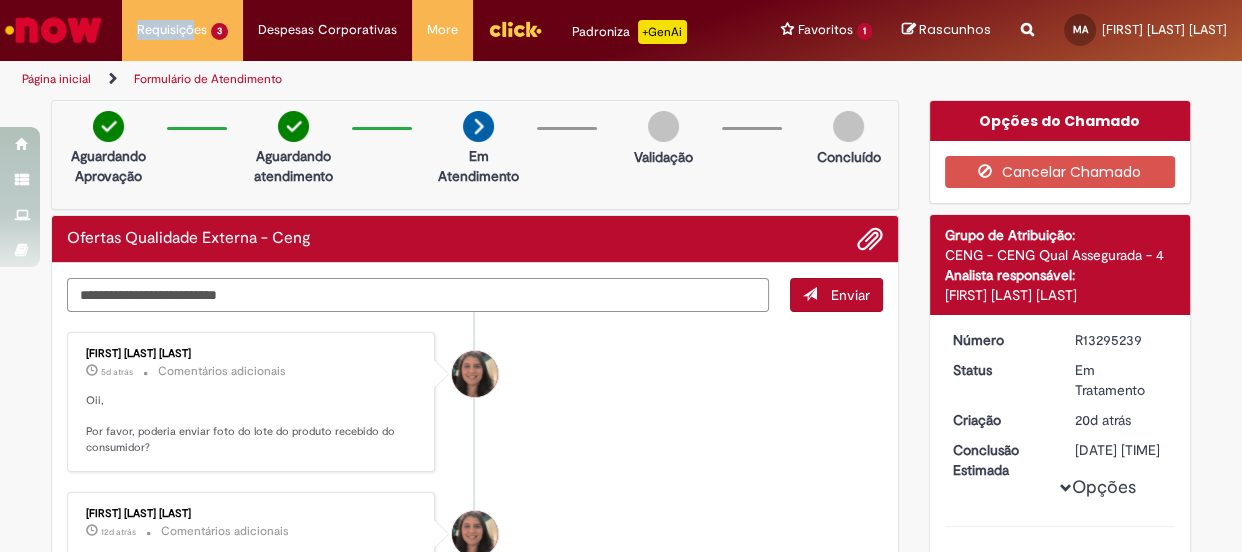 click at bounding box center [418, 295] 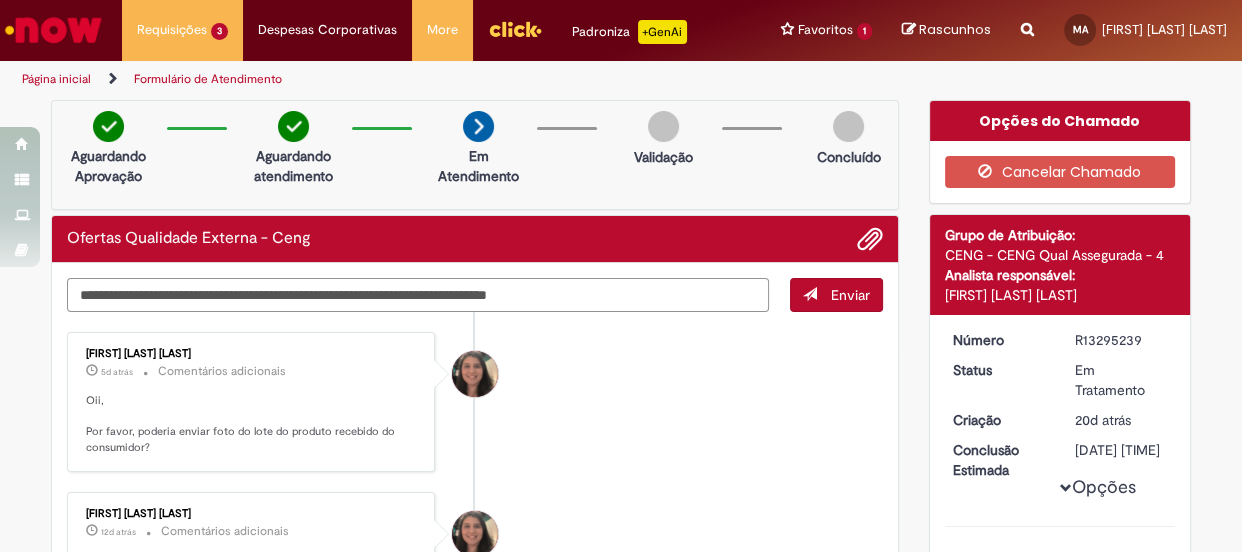 type on "**********" 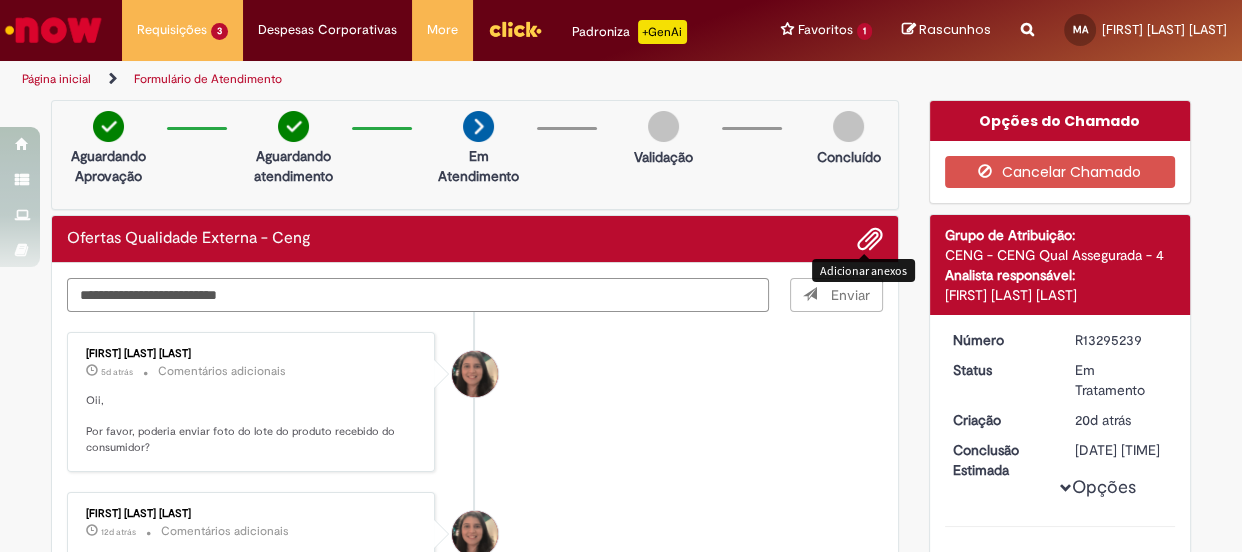 type 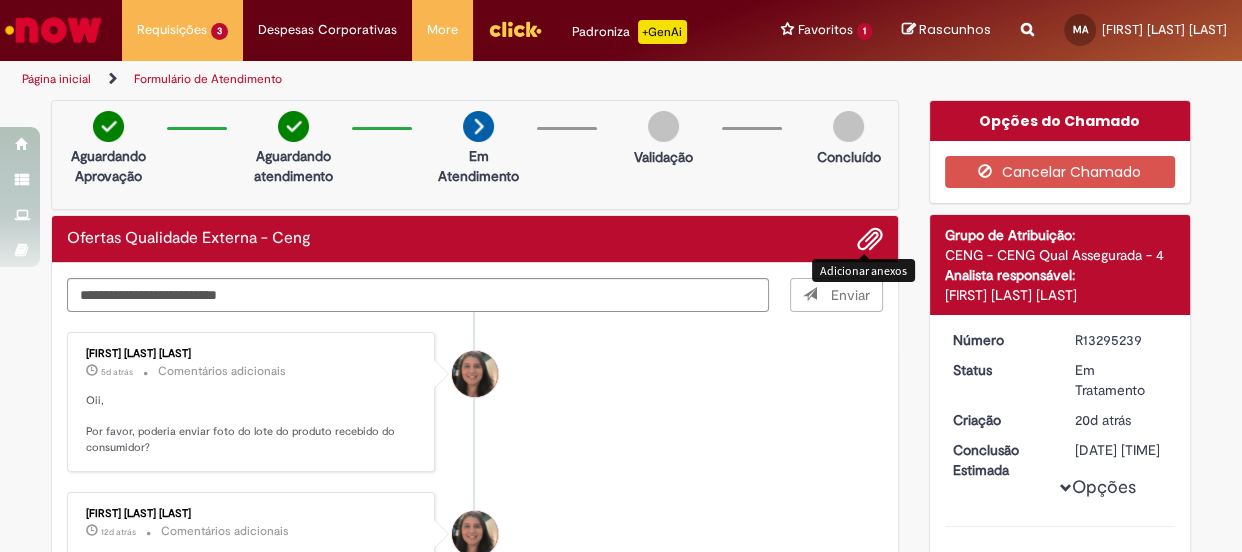 click at bounding box center (870, 240) 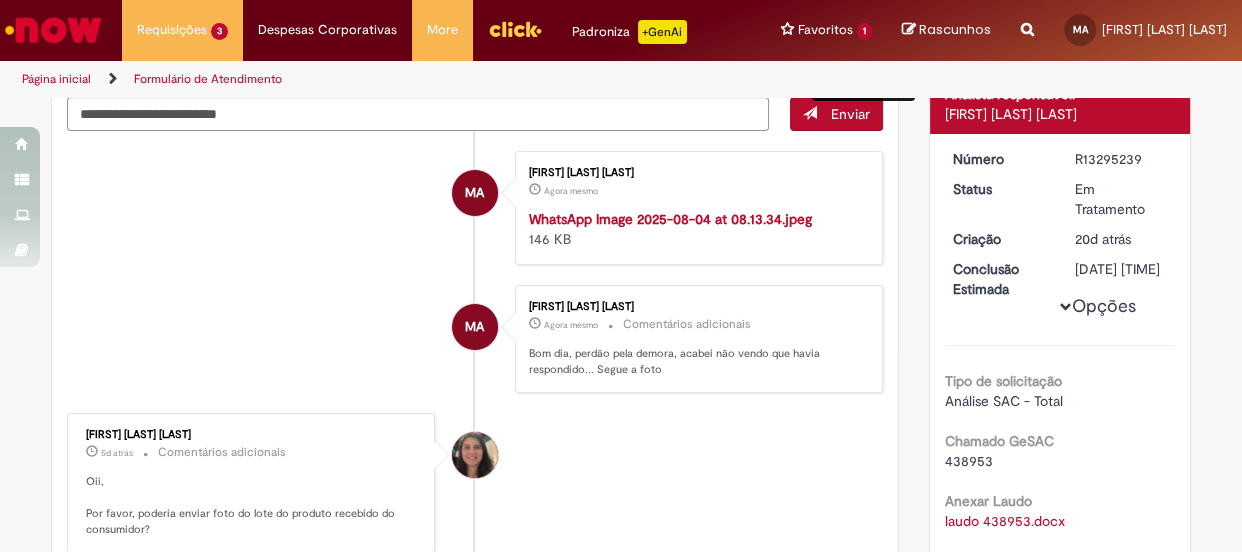 scroll, scrollTop: 90, scrollLeft: 0, axis: vertical 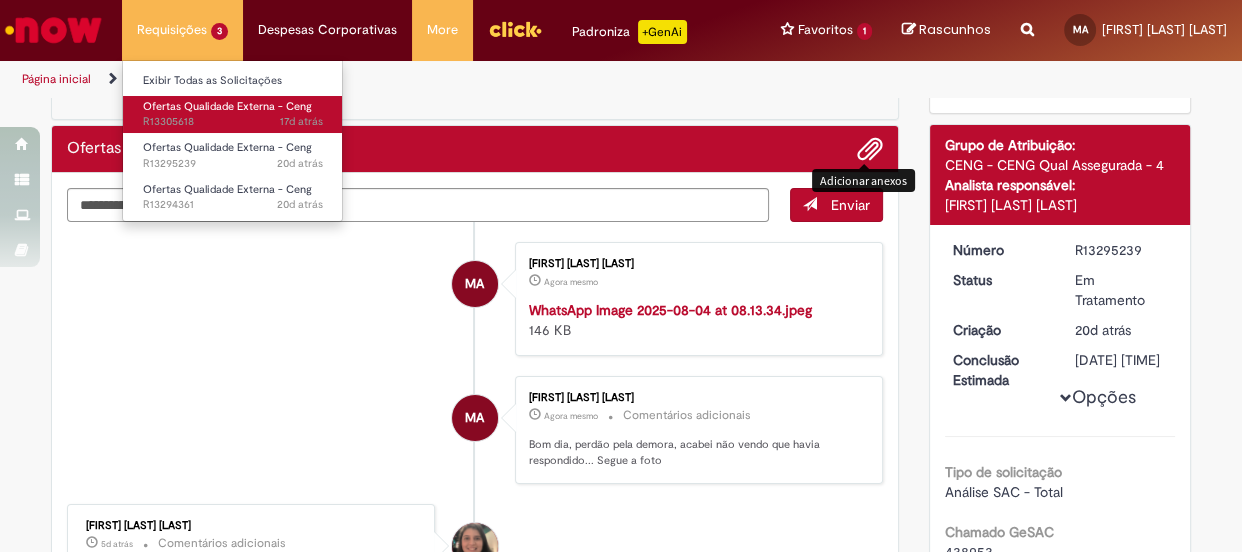 click on "17d atrás 17 dias atrás  R13305618" at bounding box center (233, 122) 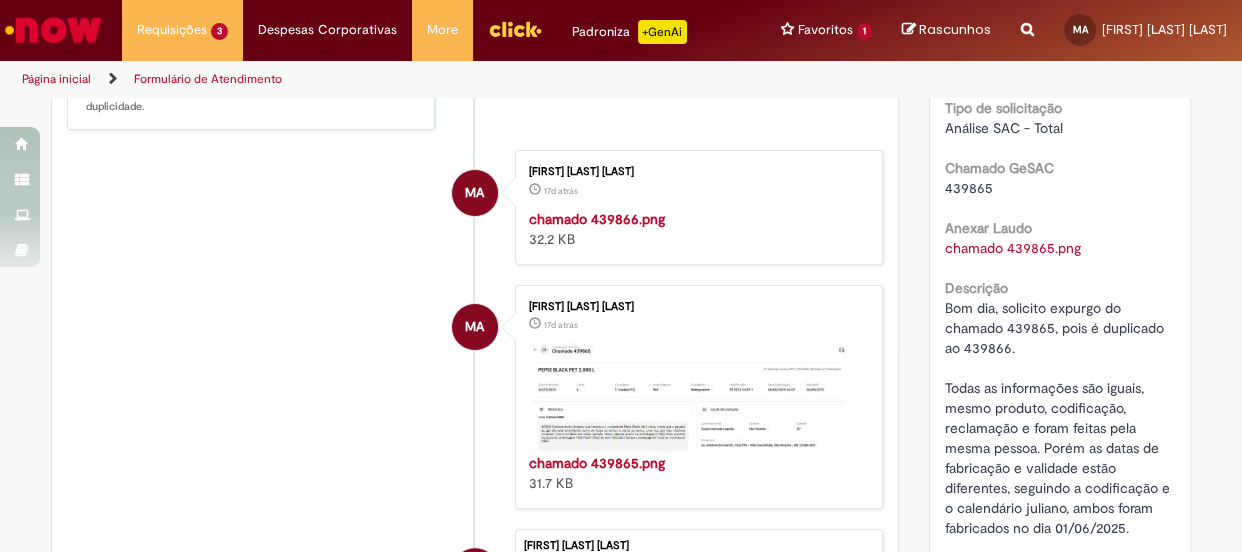 scroll, scrollTop: 90, scrollLeft: 0, axis: vertical 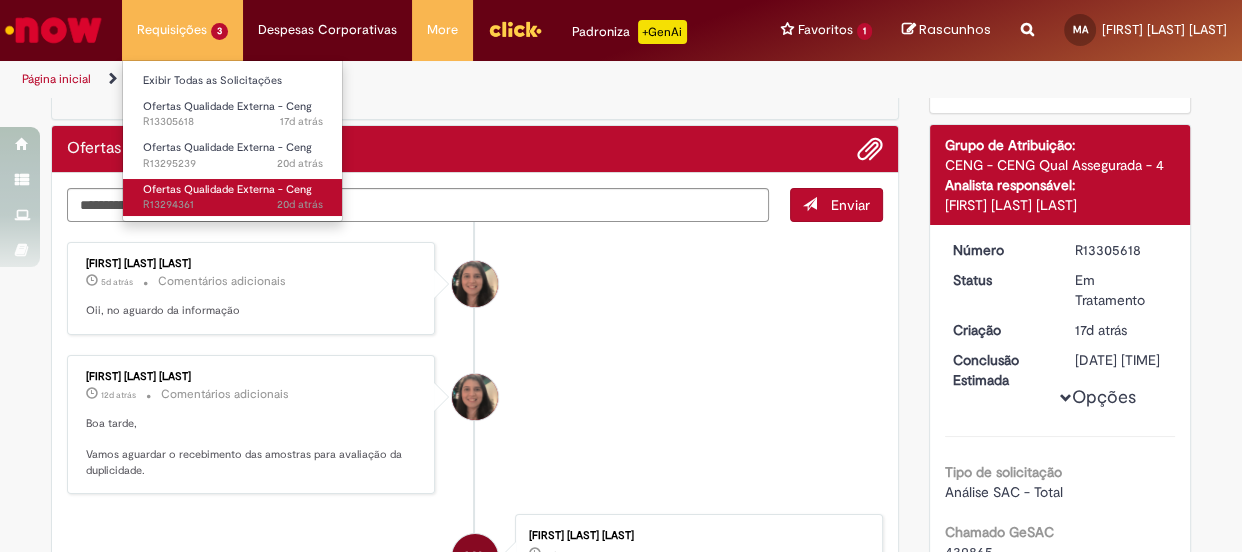 click on "Ofertas Qualidade Externa - Ceng" at bounding box center (227, 189) 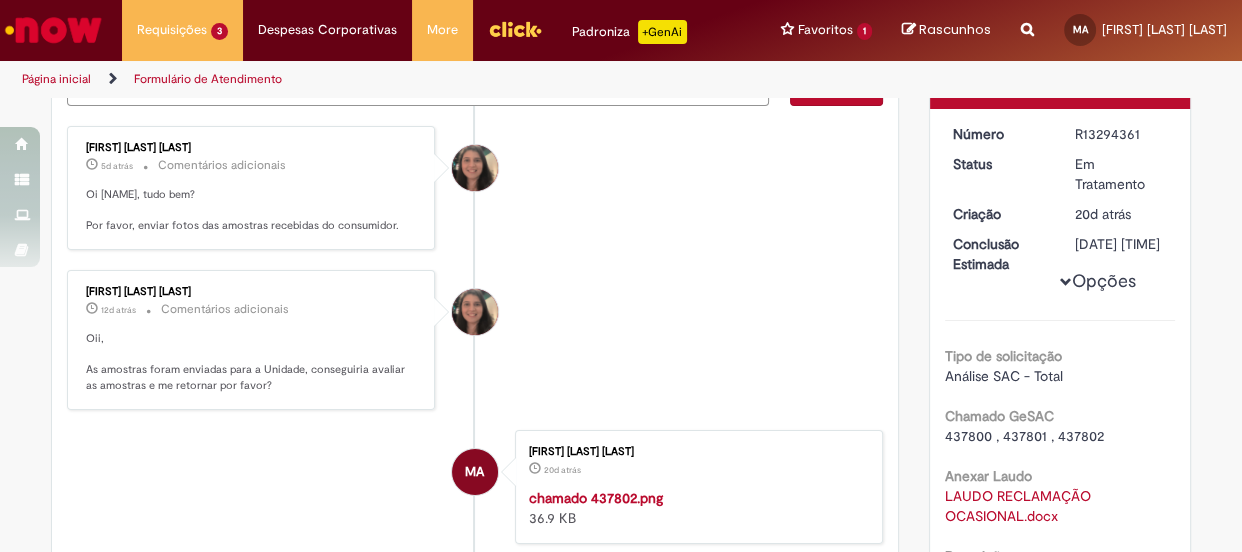 scroll, scrollTop: 0, scrollLeft: 0, axis: both 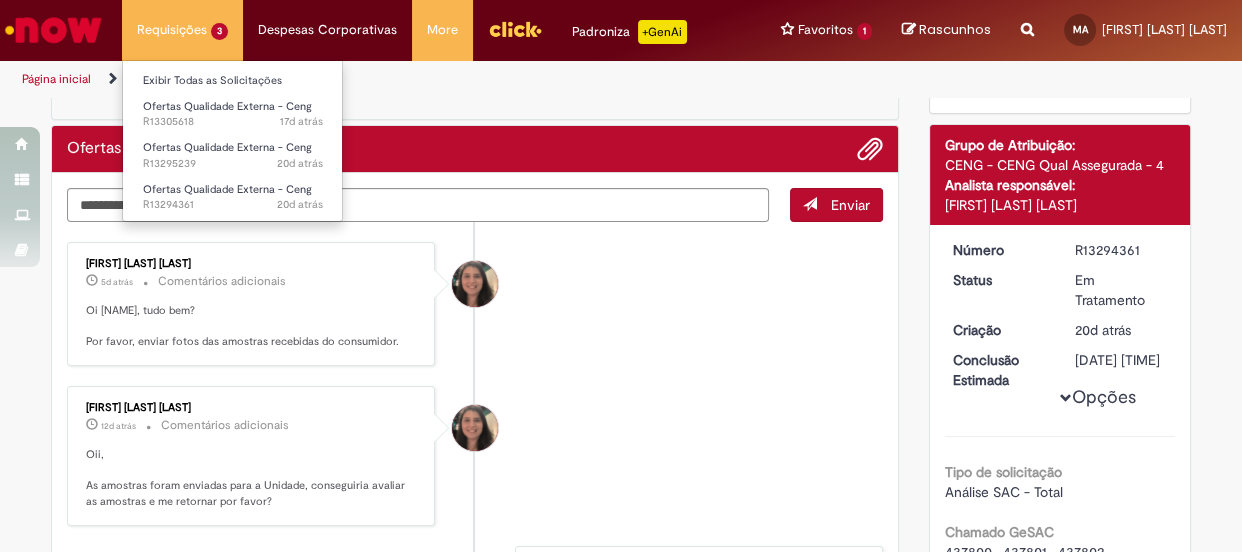 click on "Requisições   3
Exibir Todas as Solicitações
Ofertas Qualidade Externa - Ceng
17d atrás 17 dias atrás  R13305618
Ofertas Qualidade Externa - Ceng
20d atrás 20 dias atrás  R13295239
Ofertas Qualidade Externa - Ceng
20d atrás 20 dias atrás  R13294361" at bounding box center [182, 30] 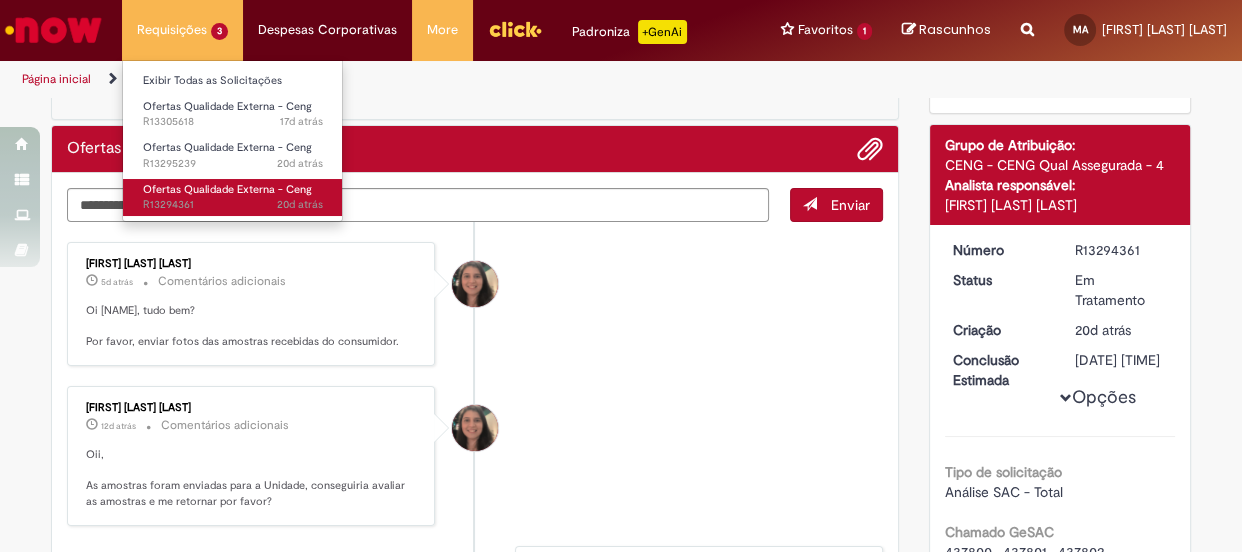 click on "Ofertas Qualidade Externa - Ceng" at bounding box center [227, 189] 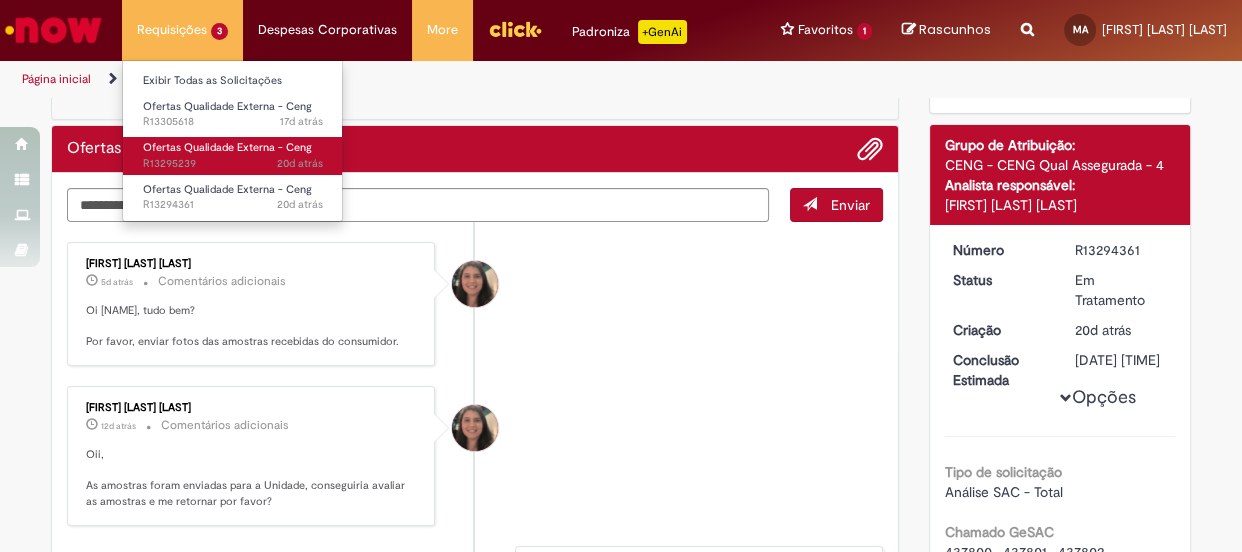 click on "20d atrás 20 dias atrás  R13295239" at bounding box center (233, 164) 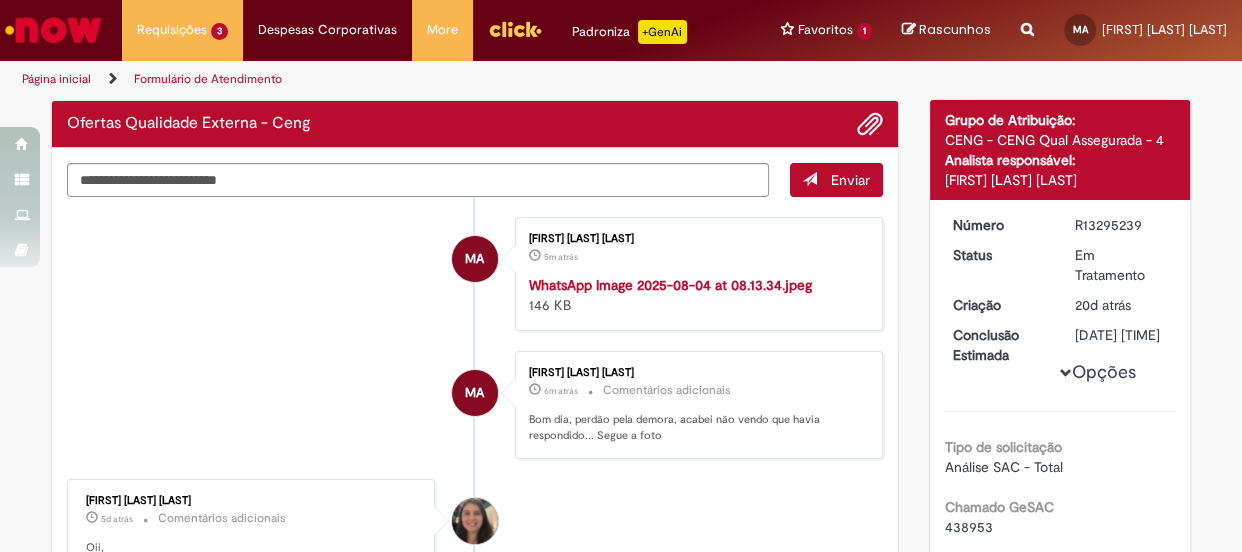 scroll, scrollTop: 0, scrollLeft: 0, axis: both 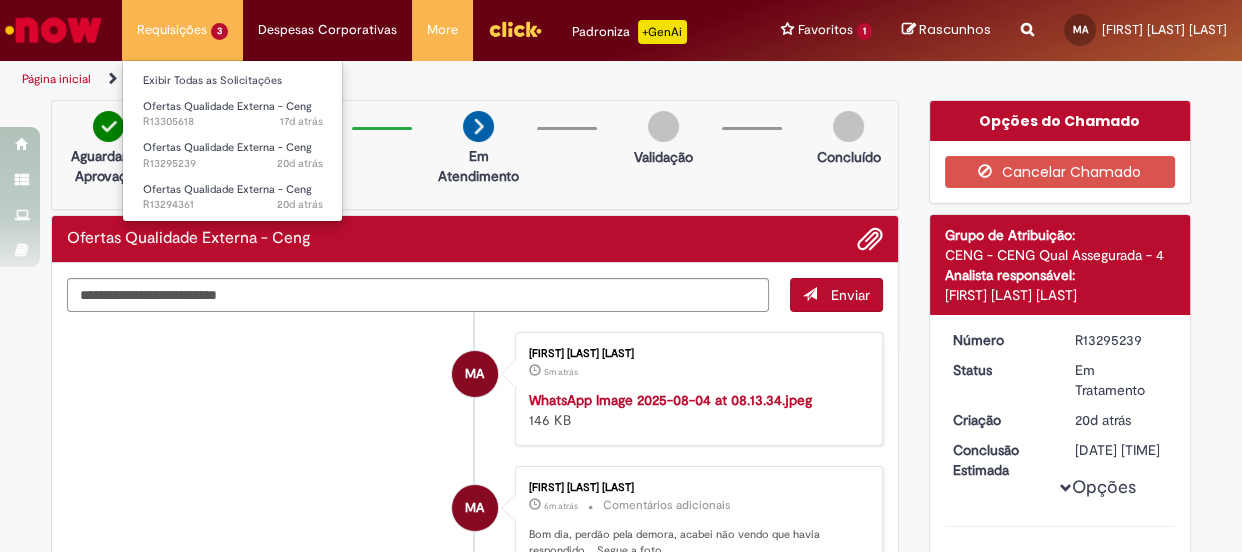 click on "Requisições   3
Exibir Todas as Solicitações
Ofertas Qualidade Externa - Ceng
17d atrás 17 dias atrás  R13305618
Ofertas Qualidade Externa - Ceng
20d atrás 20 dias atrás  R13295239
Ofertas Qualidade Externa - Ceng
20d atrás 20 dias atrás  R13294361" at bounding box center [182, 30] 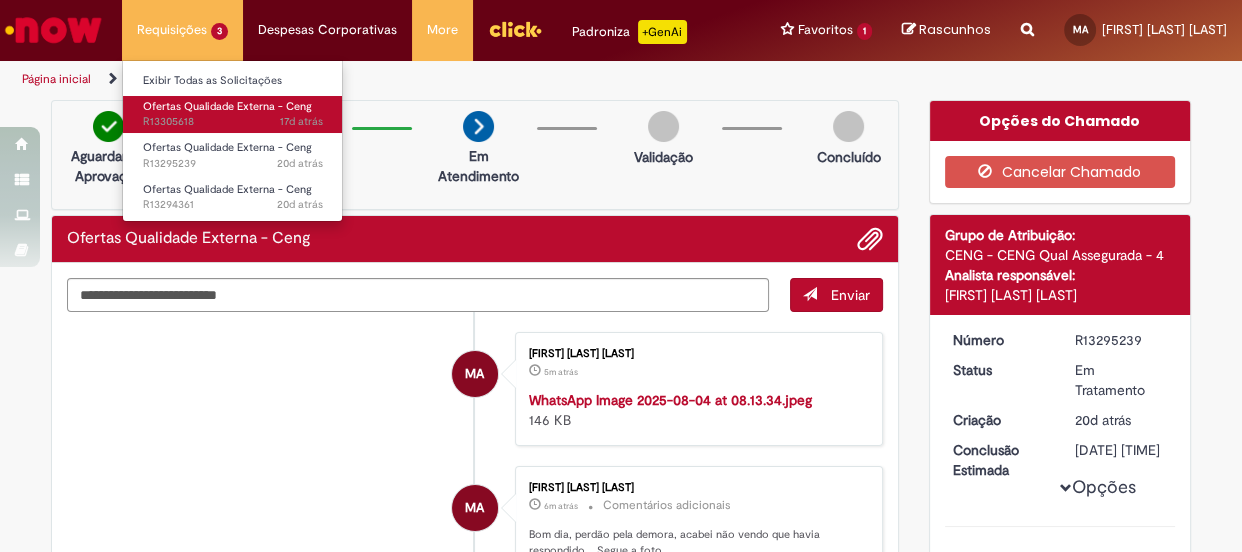 click on "Ofertas Qualidade Externa - Ceng" at bounding box center (227, 106) 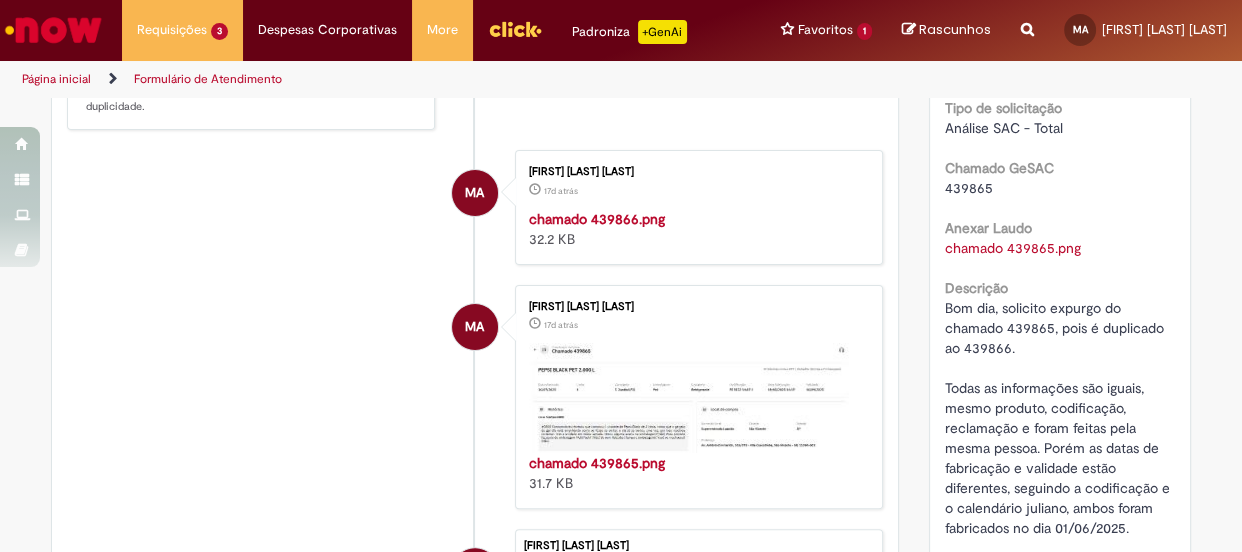 scroll, scrollTop: 0, scrollLeft: 0, axis: both 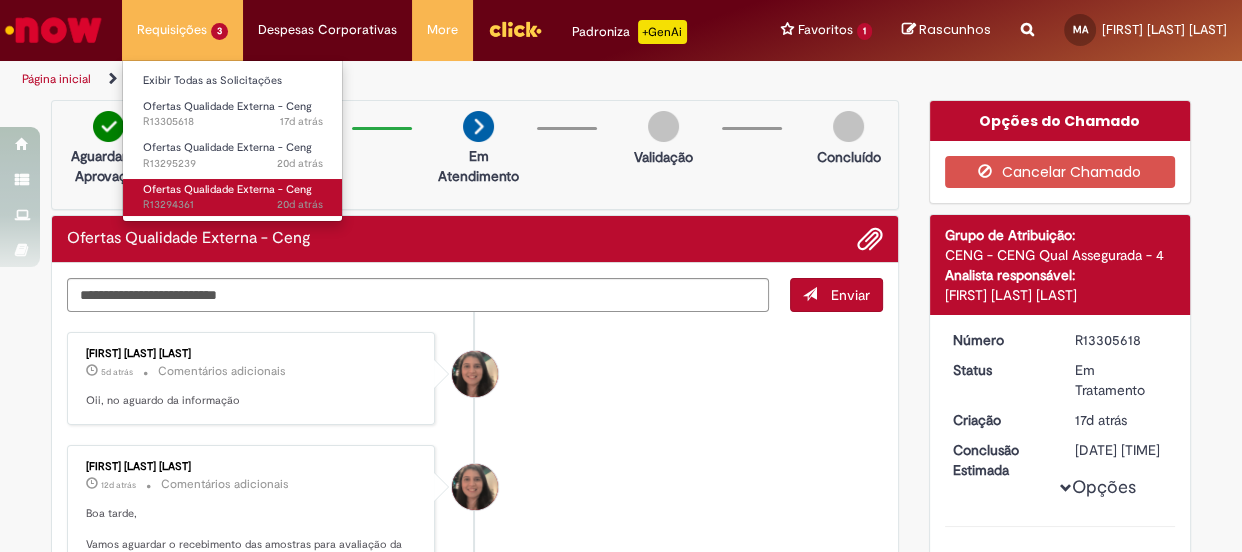 click on "20d atrás 20 dias atrás  R13294361" at bounding box center (233, 205) 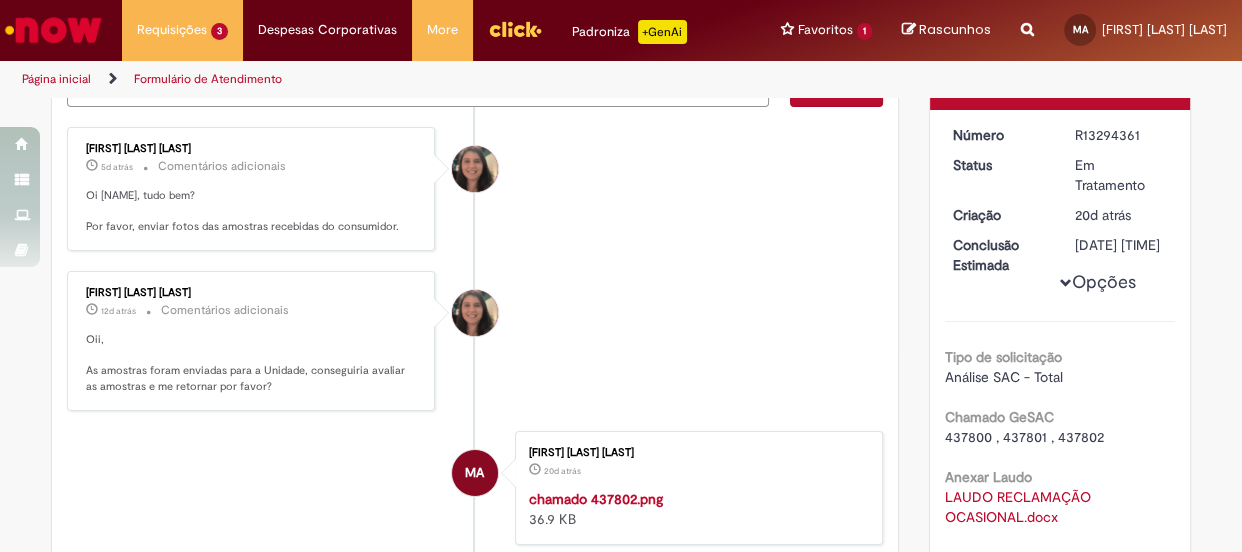 scroll, scrollTop: 0, scrollLeft: 0, axis: both 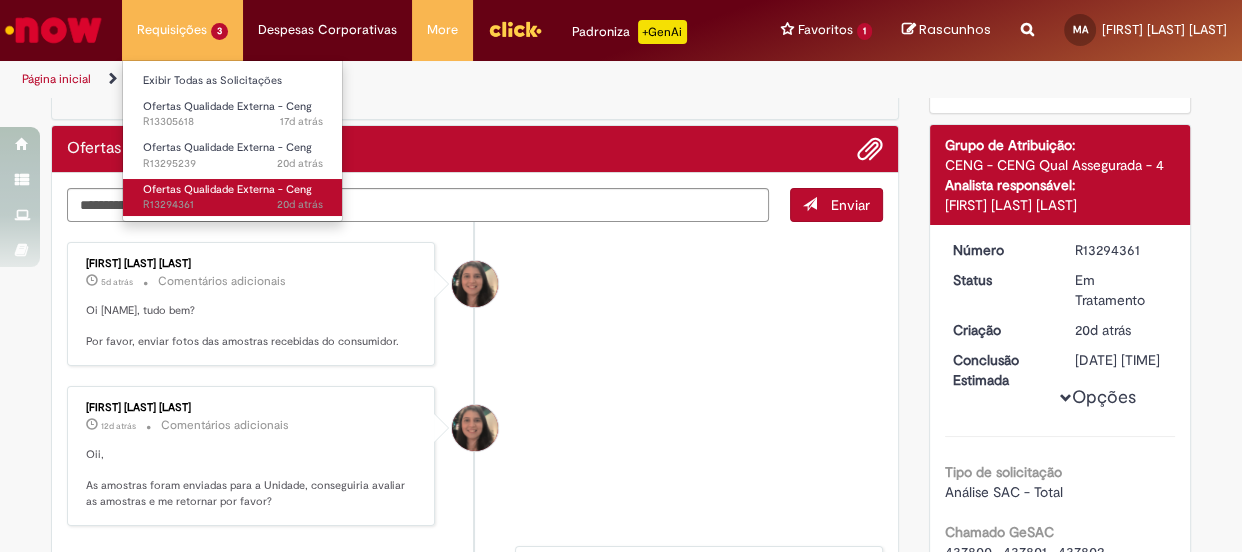 click on "Ofertas Qualidade Externa - Ceng" at bounding box center [227, 189] 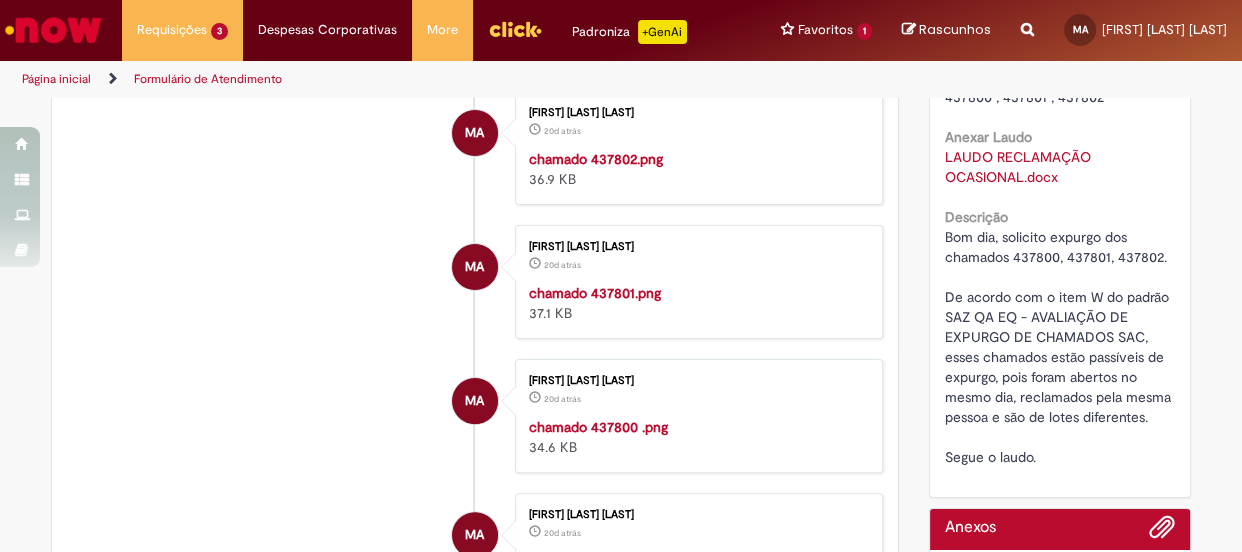 scroll, scrollTop: 90, scrollLeft: 0, axis: vertical 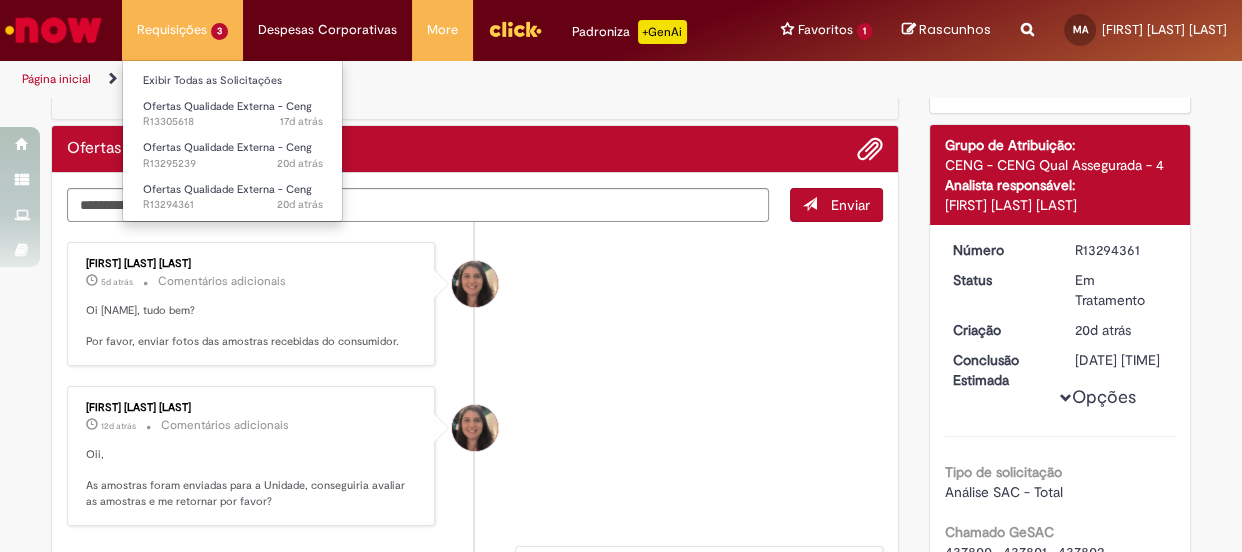 click on "Requisições   3
Exibir Todas as Solicitações
Ofertas Qualidade Externa - Ceng
17d atrás 17 dias atrás  R13305618
Ofertas Qualidade Externa - Ceng
20d atrás 20 dias atrás  R13295239
Ofertas Qualidade Externa - Ceng
20d atrás 20 dias atrás  R13294361" at bounding box center (182, 30) 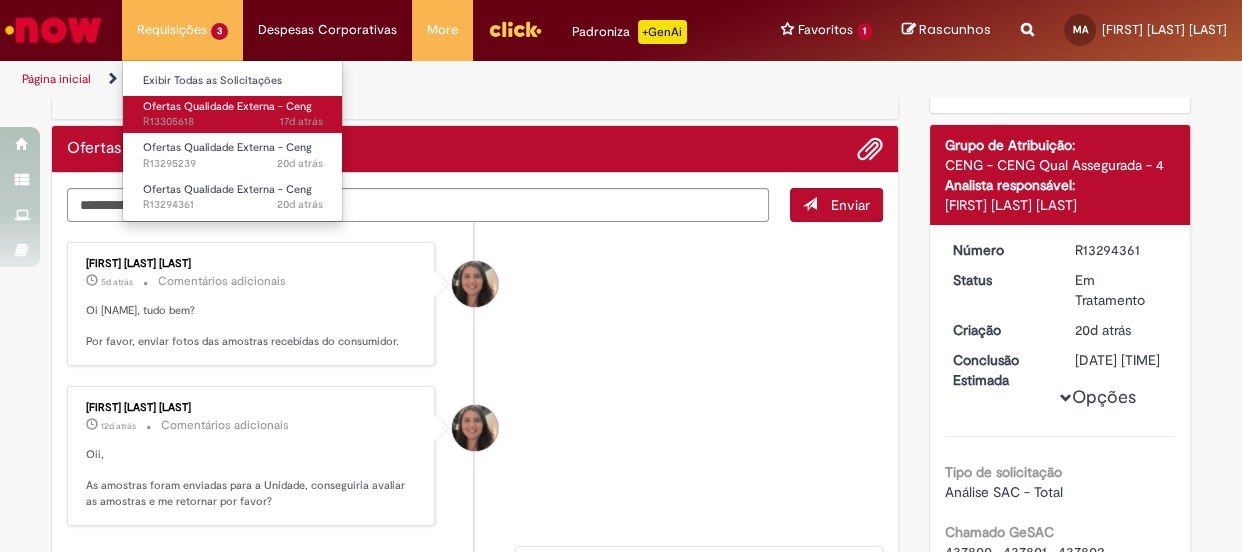 click on "17d atrás 17 dias atrás  R13305618" at bounding box center (233, 122) 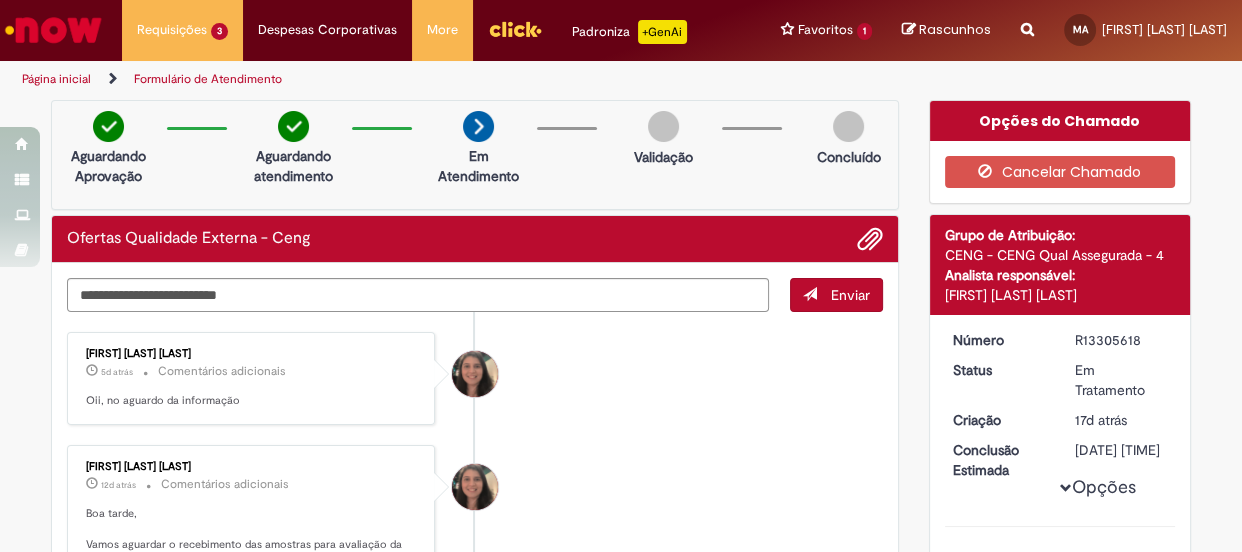 scroll, scrollTop: 90, scrollLeft: 0, axis: vertical 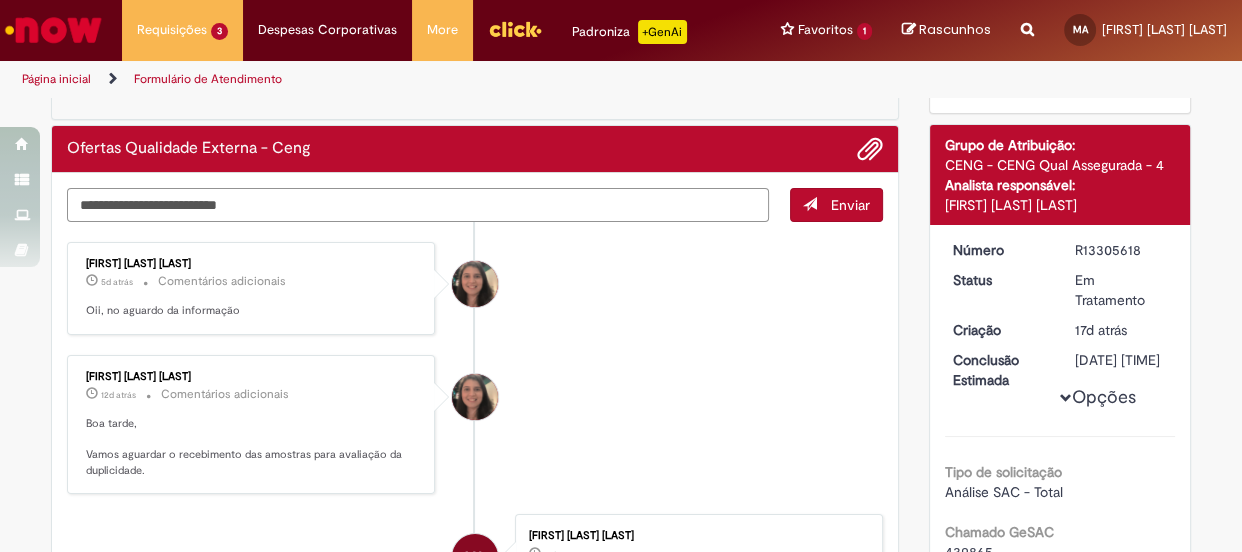 click at bounding box center (418, 205) 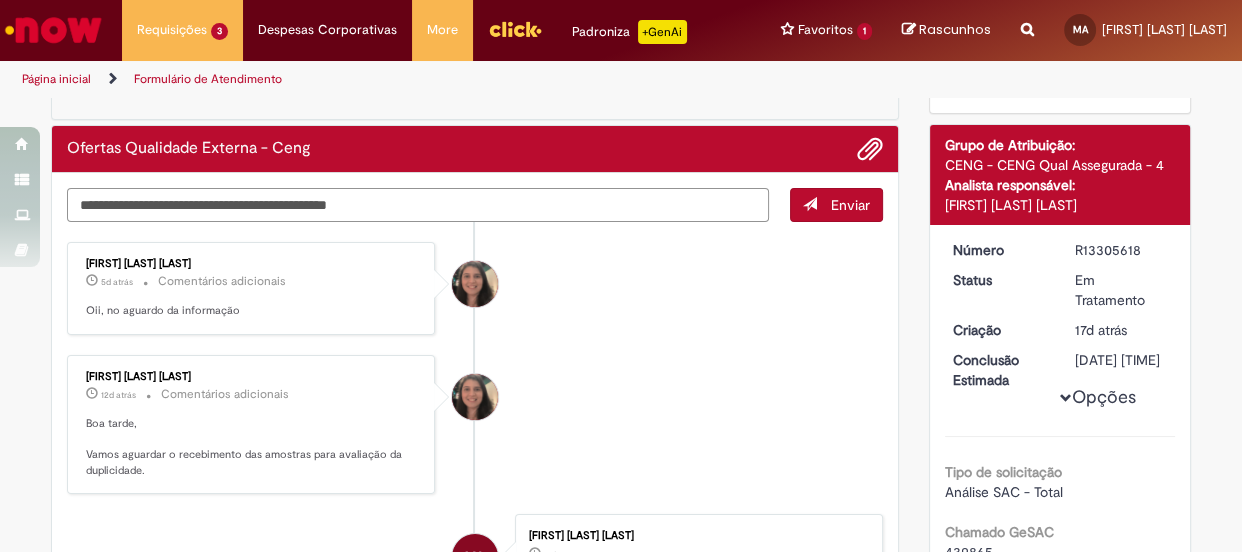 type on "**********" 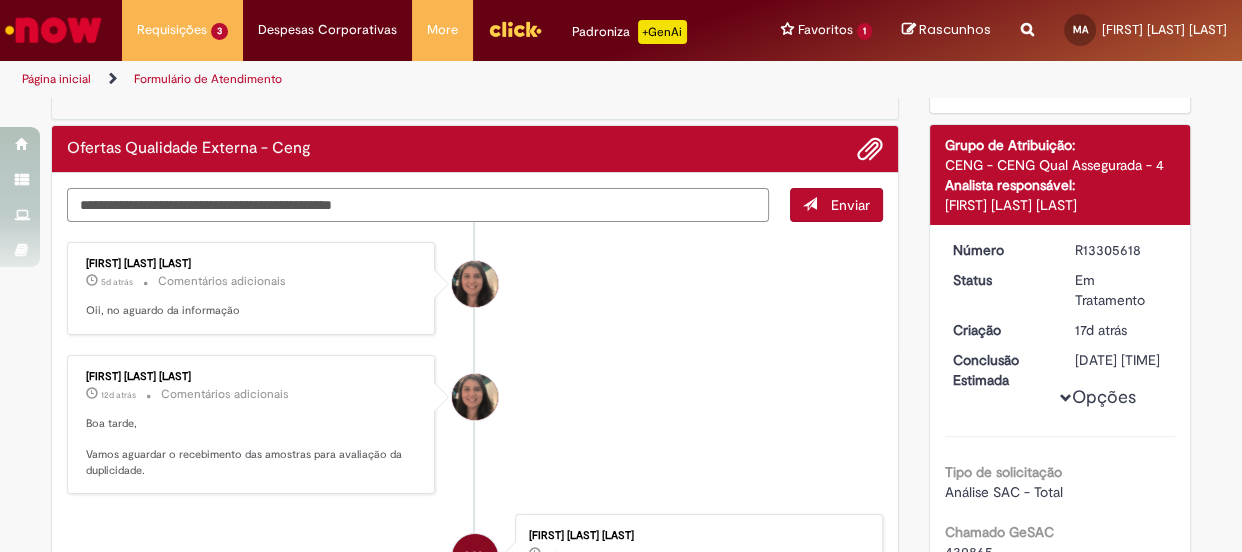 scroll, scrollTop: 0, scrollLeft: 0, axis: both 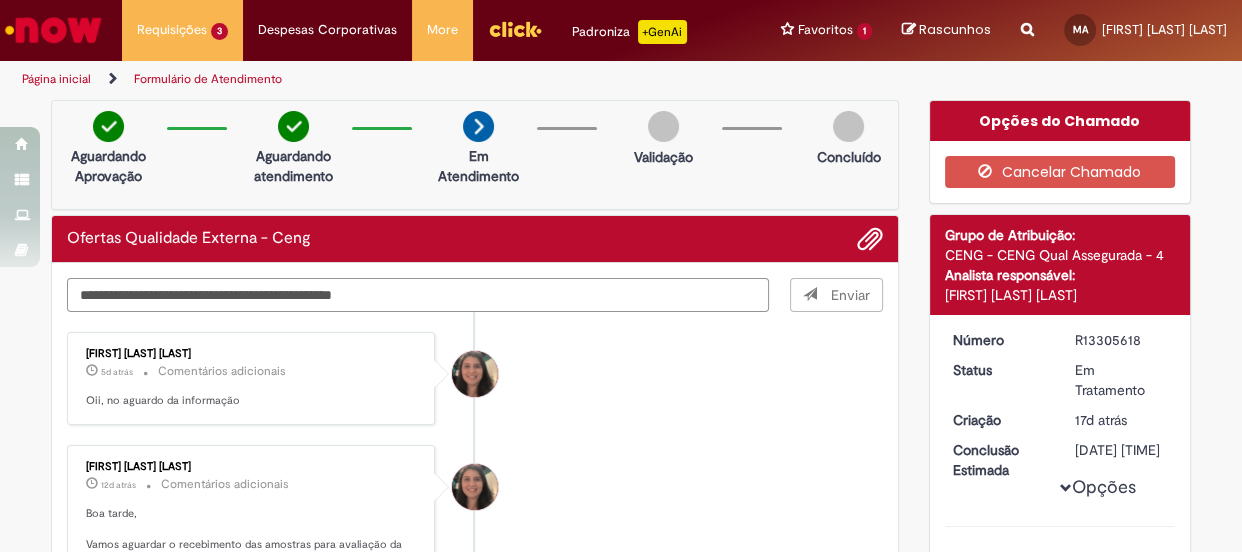 type 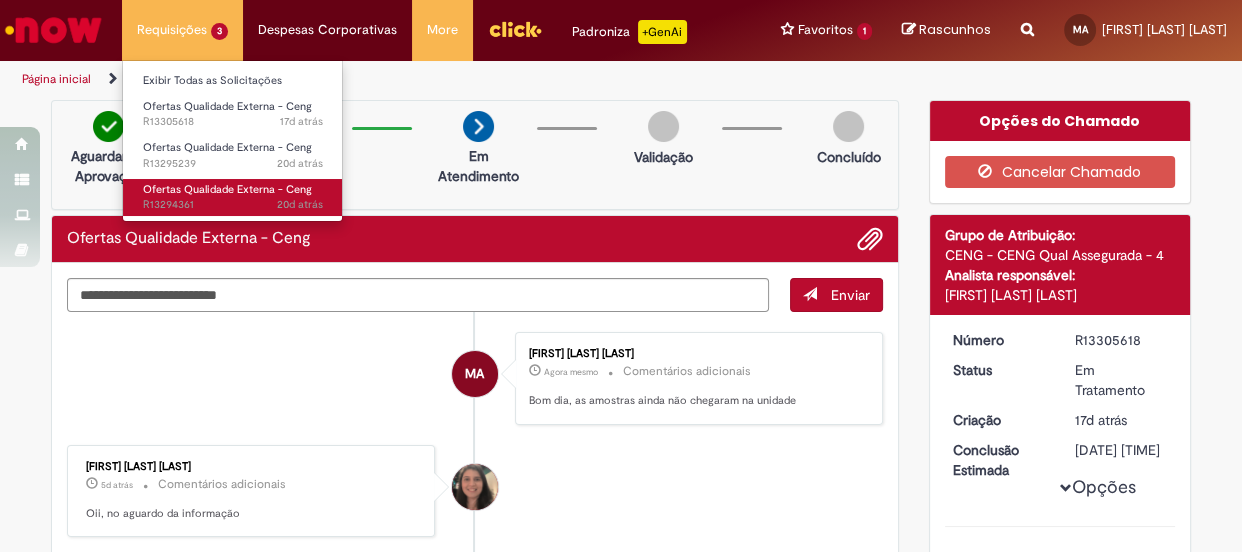 click on "Ofertas Qualidade Externa - Ceng" at bounding box center (227, 189) 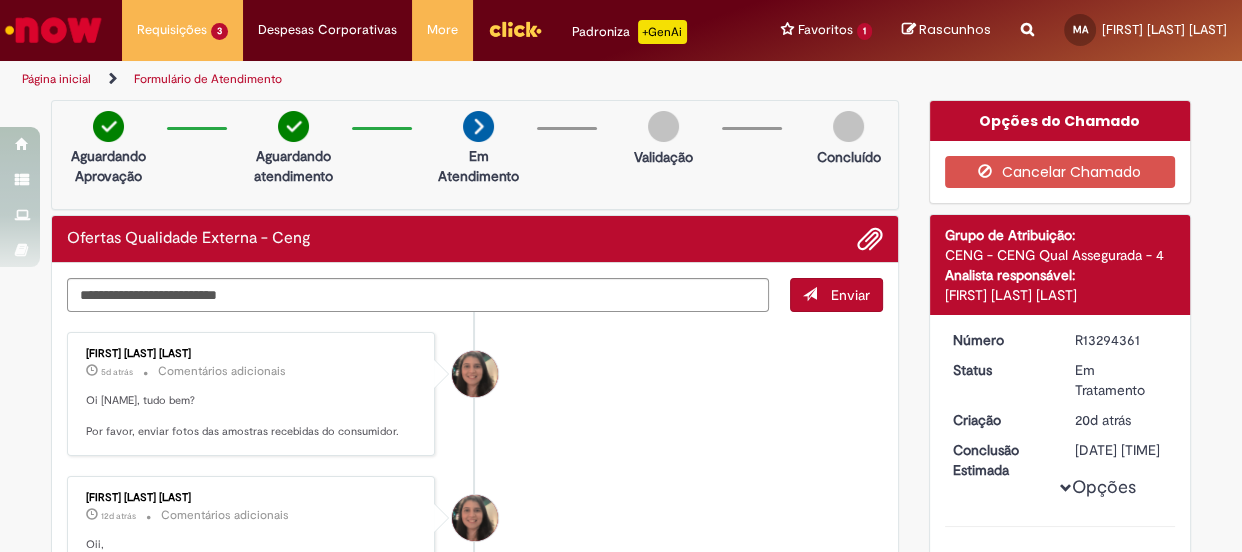 scroll, scrollTop: 205, scrollLeft: 0, axis: vertical 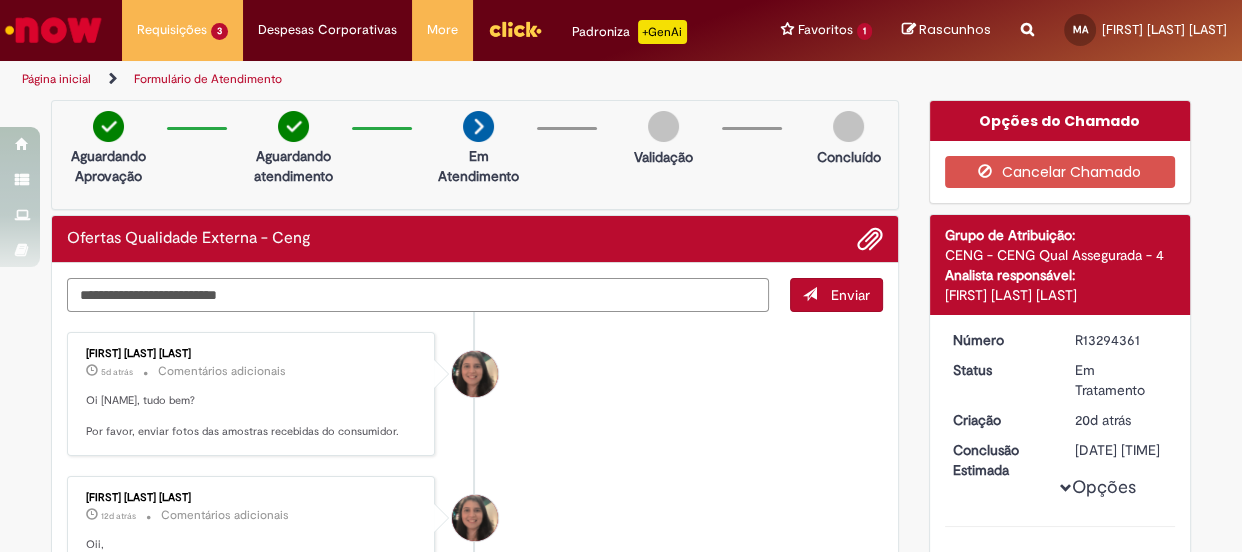 click at bounding box center (418, 295) 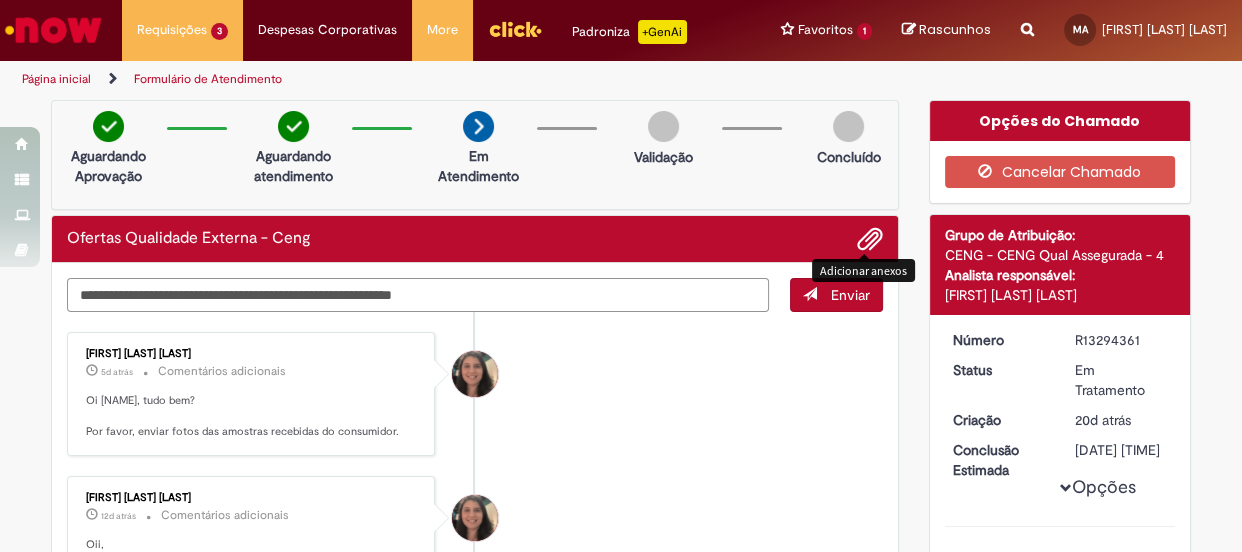type on "**********" 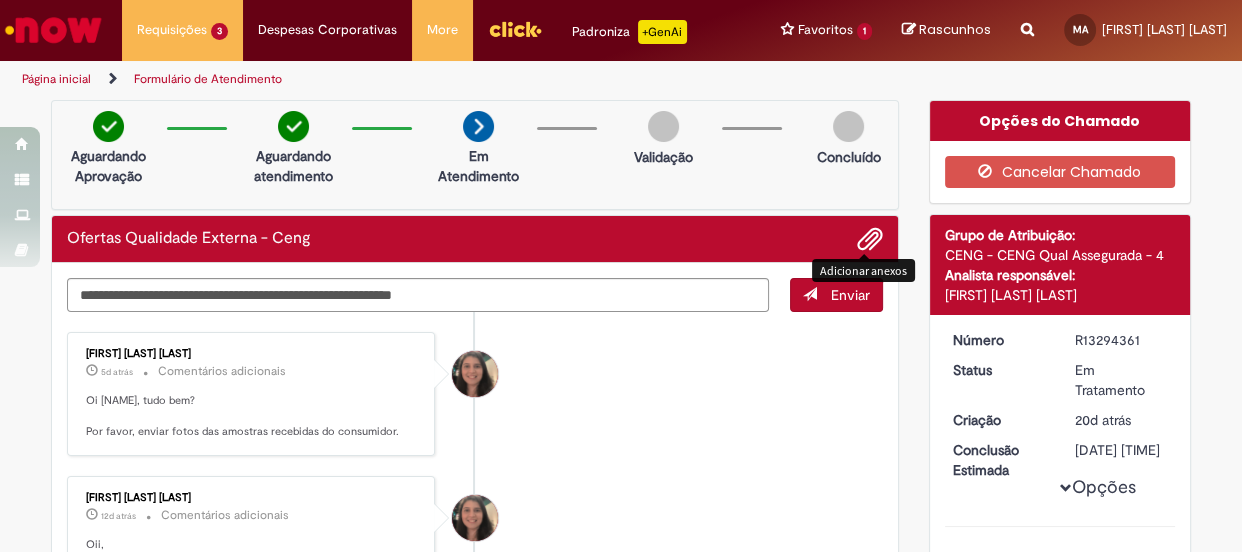 click at bounding box center [870, 240] 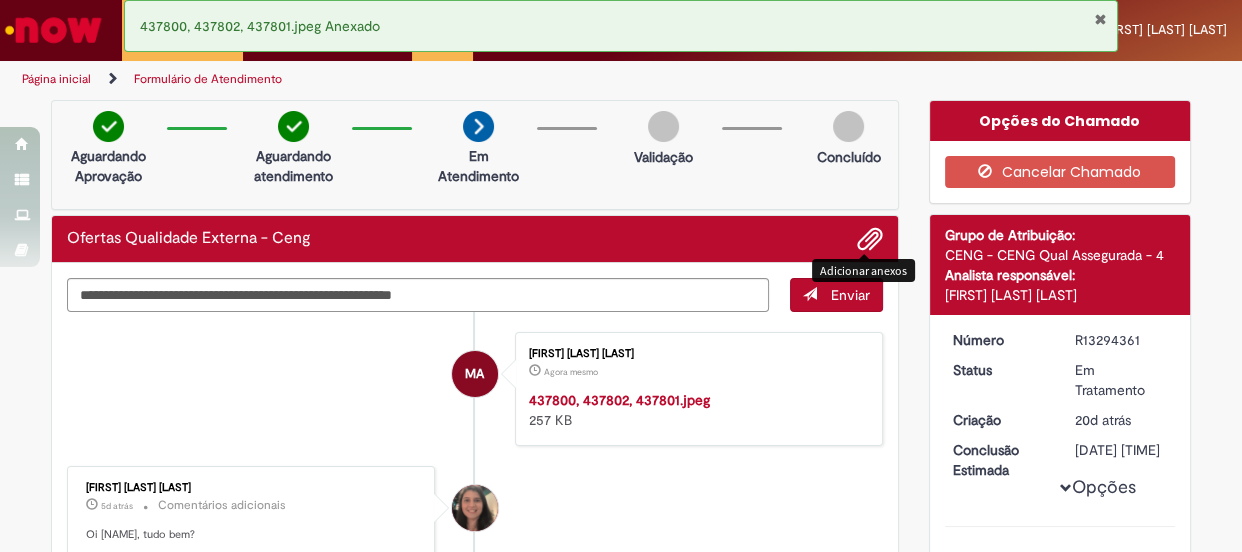 click at bounding box center [870, 240] 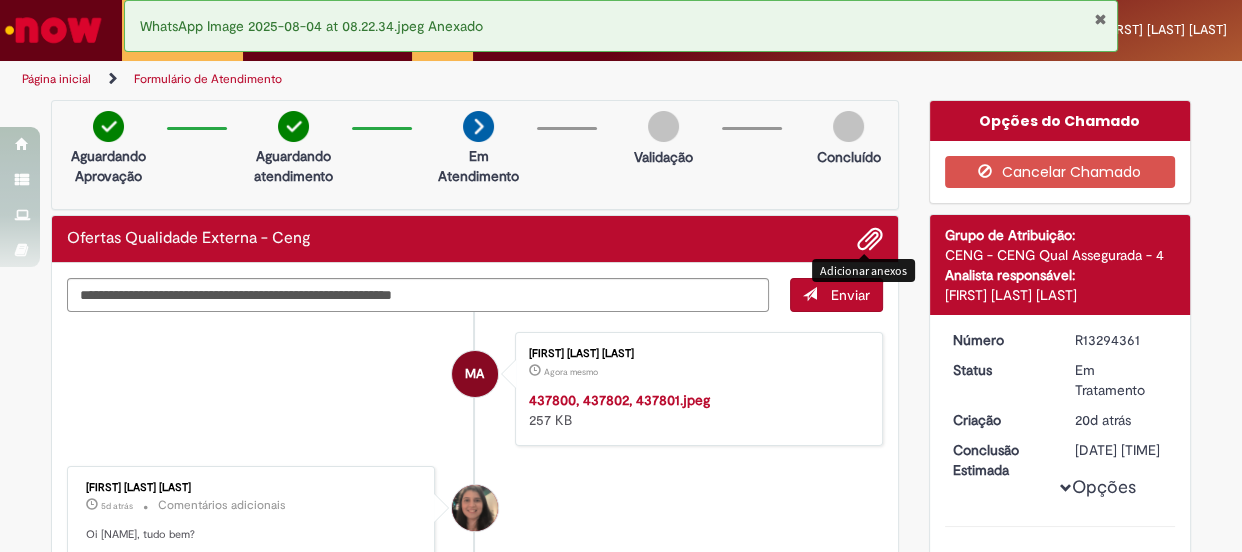 click at bounding box center (870, 240) 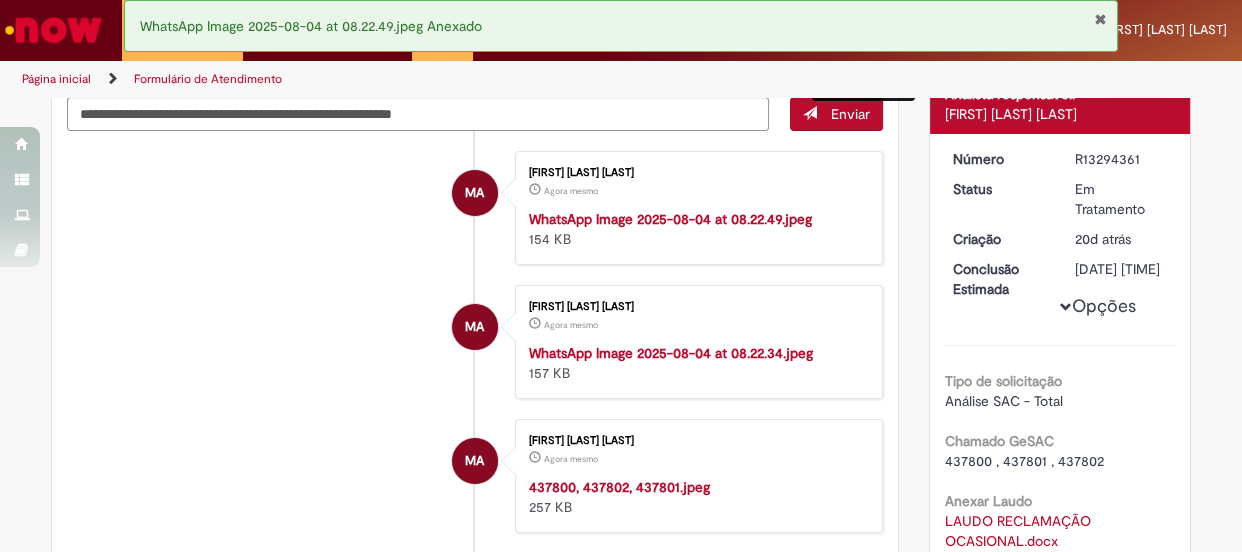 scroll, scrollTop: 90, scrollLeft: 0, axis: vertical 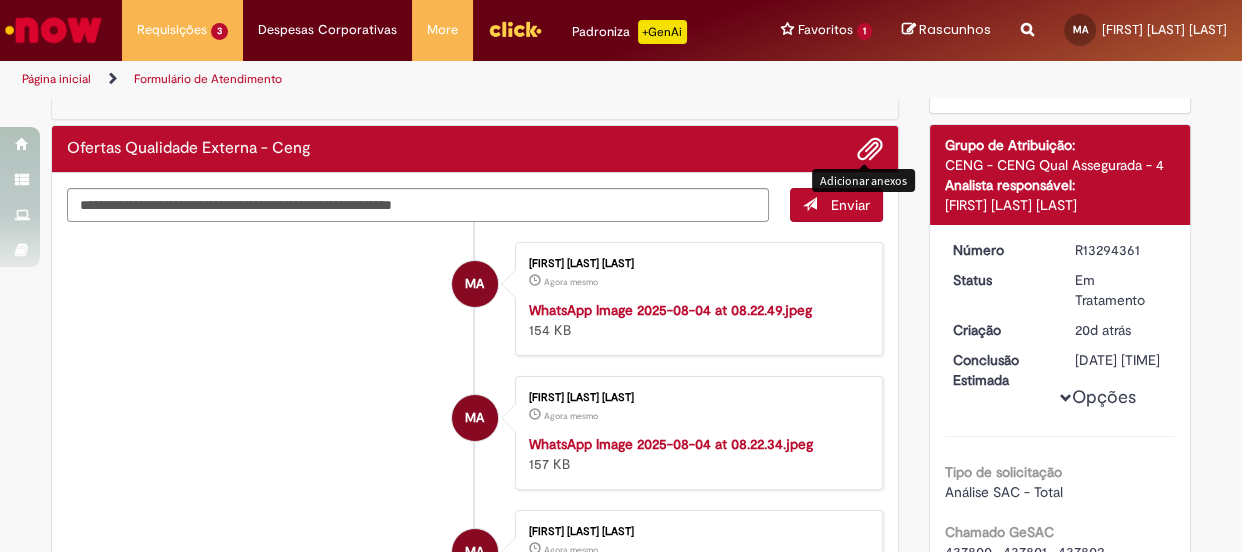 click at bounding box center (870, 150) 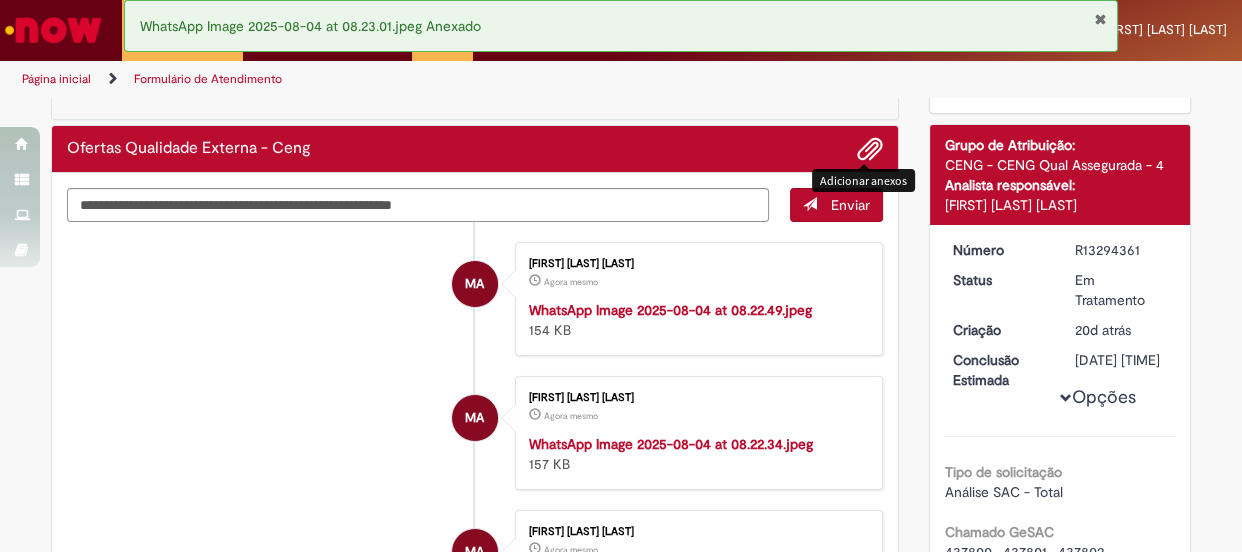 click at bounding box center (810, 204) 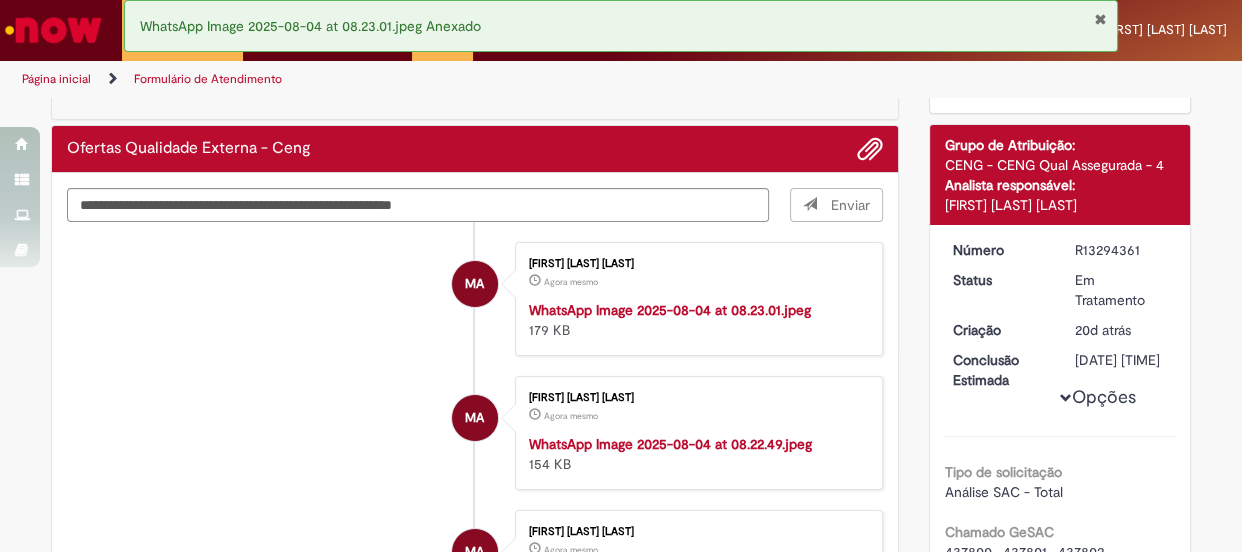 scroll, scrollTop: 0, scrollLeft: 0, axis: both 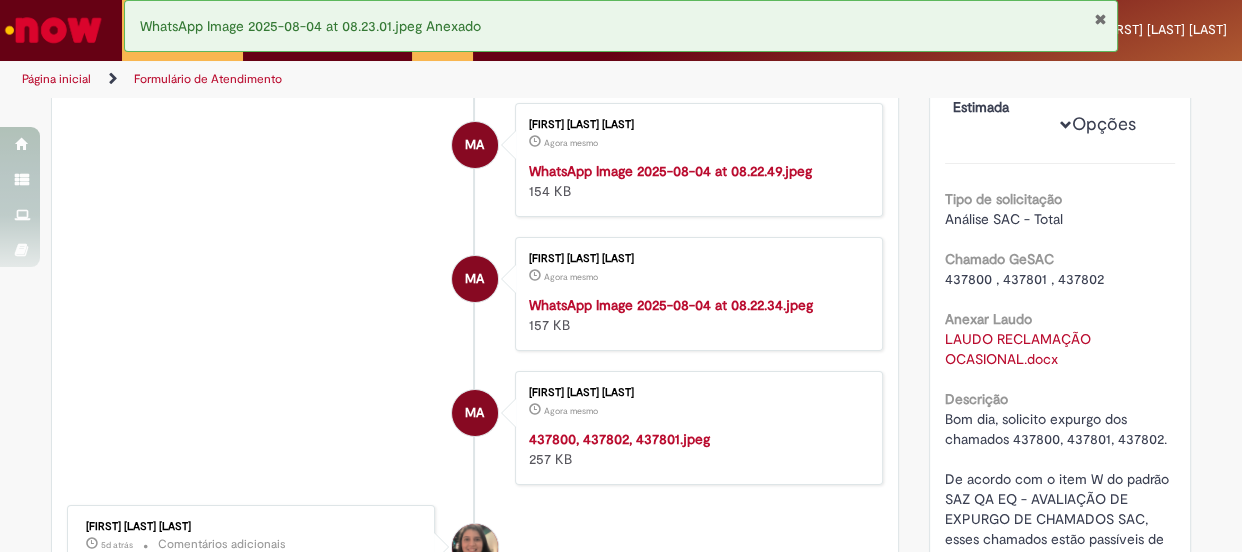 type 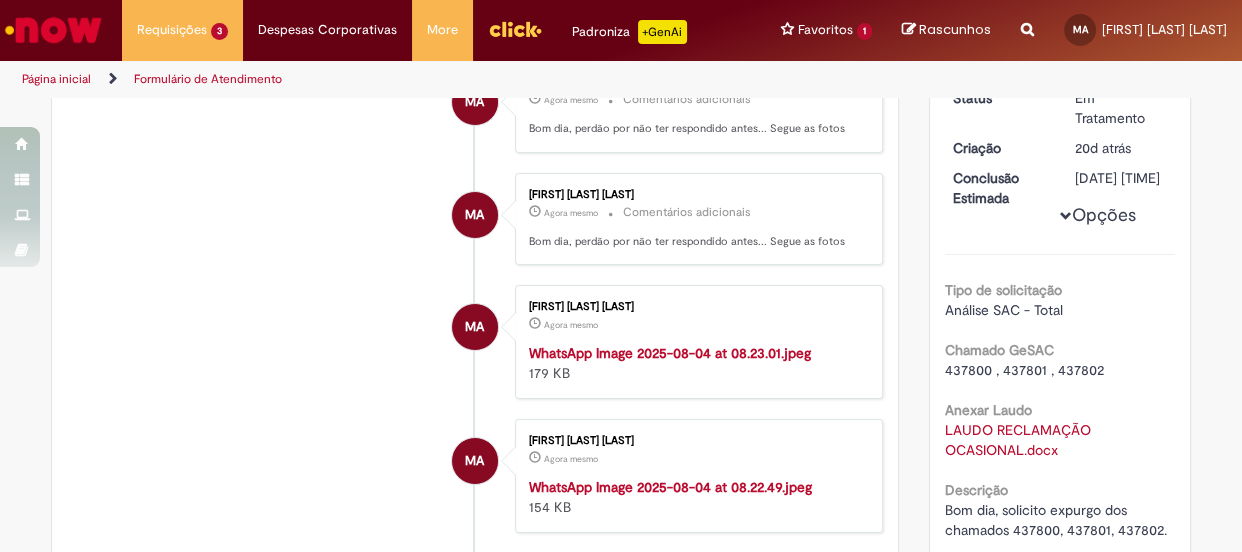 scroll, scrollTop: 181, scrollLeft: 0, axis: vertical 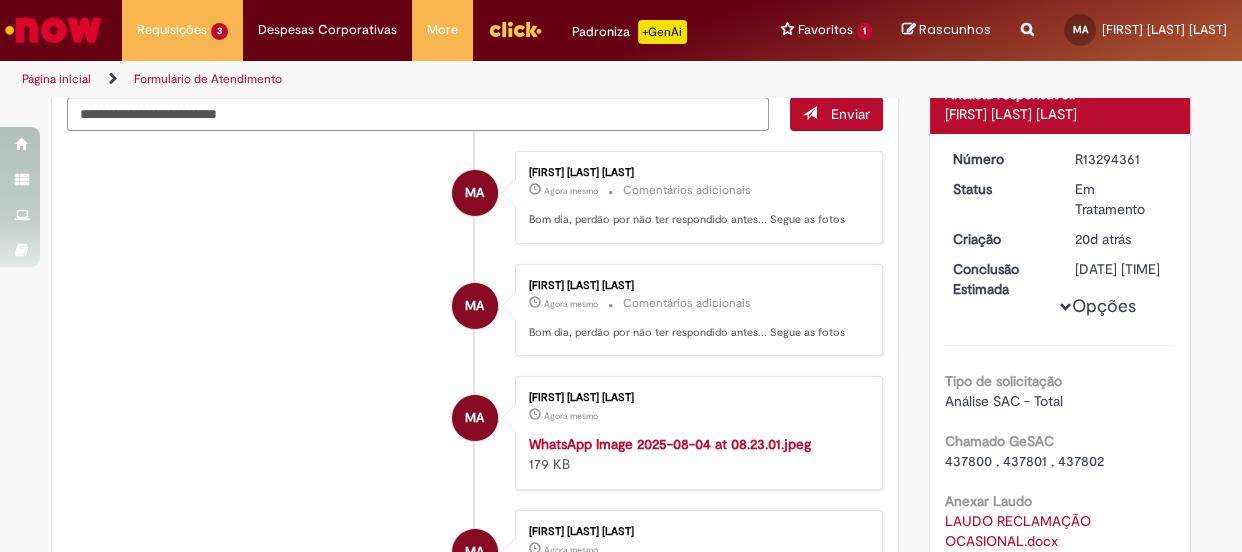 click on "[FIRST] [LAST] [LAST]" at bounding box center [695, 286] 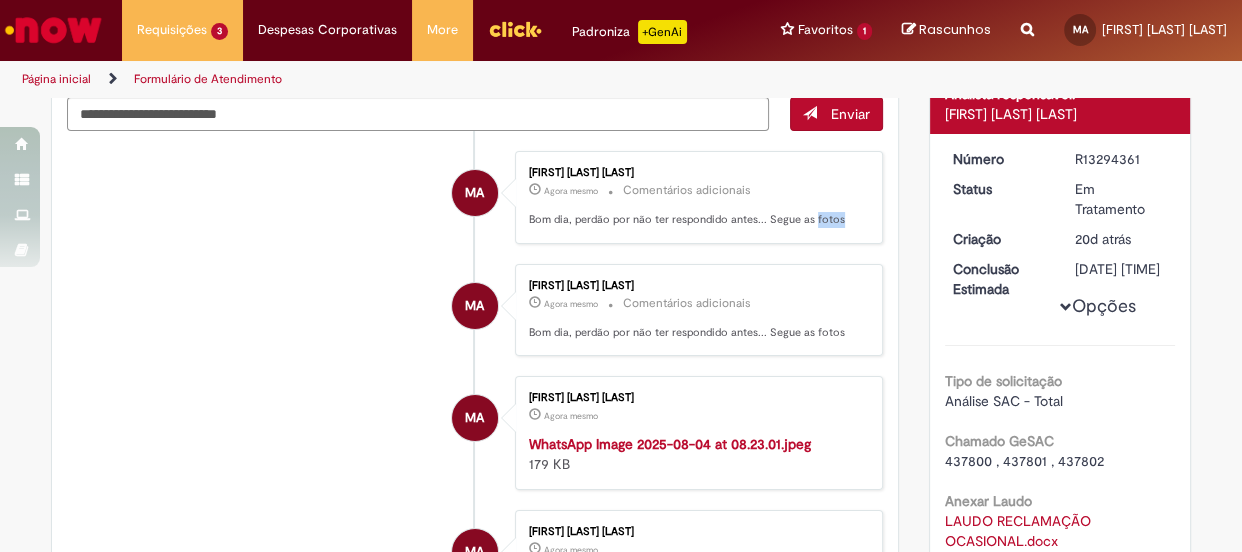 click on "Bom dia, perdão por não ter respondido antes... Segue as fotos" at bounding box center (695, 220) 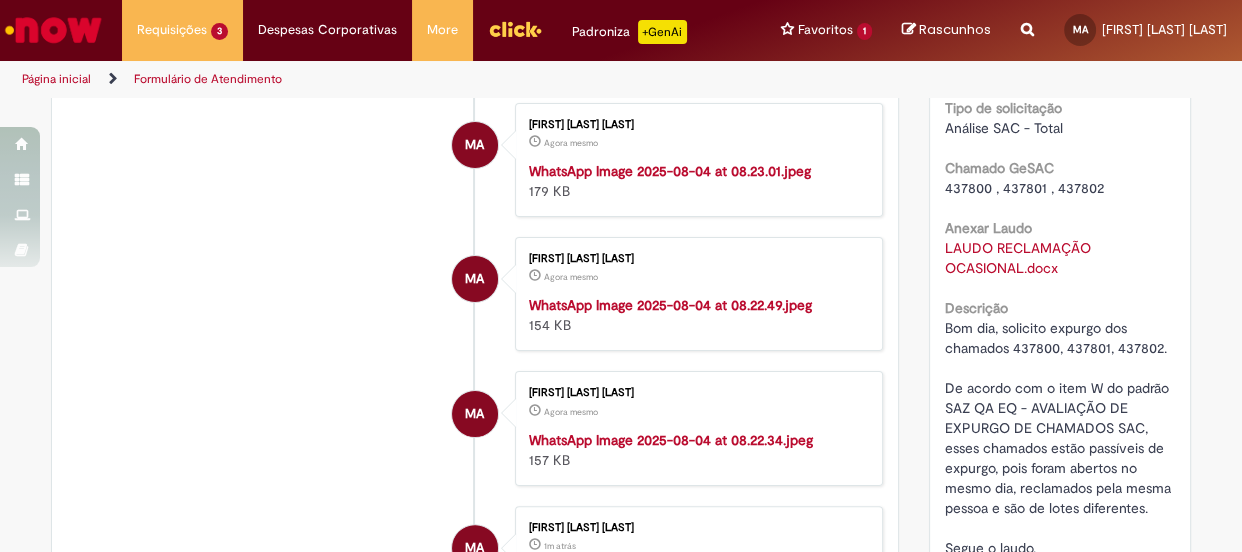 scroll, scrollTop: 0, scrollLeft: 0, axis: both 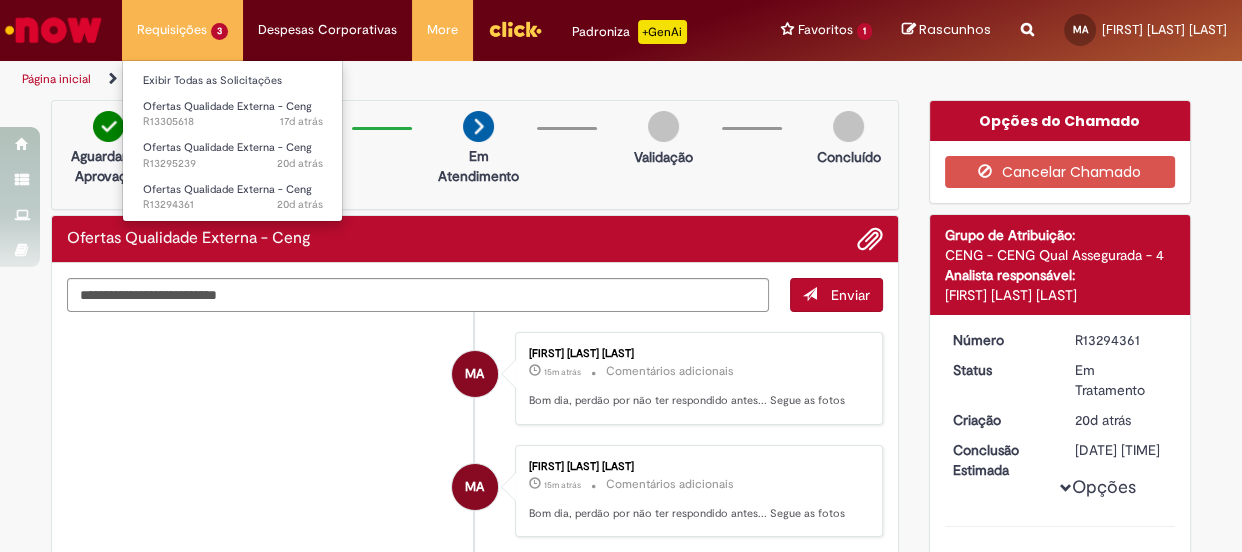 click on "Requisições   3
Exibir Todas as Solicitações
Ofertas Qualidade Externa - Ceng
17d atrás 17 dias atrás  R13305618
Ofertas Qualidade Externa - Ceng
20d atrás 20 dias atrás  R13295239
Ofertas Qualidade Externa - Ceng
20d atrás 20 dias atrás  R13294361" at bounding box center (182, 30) 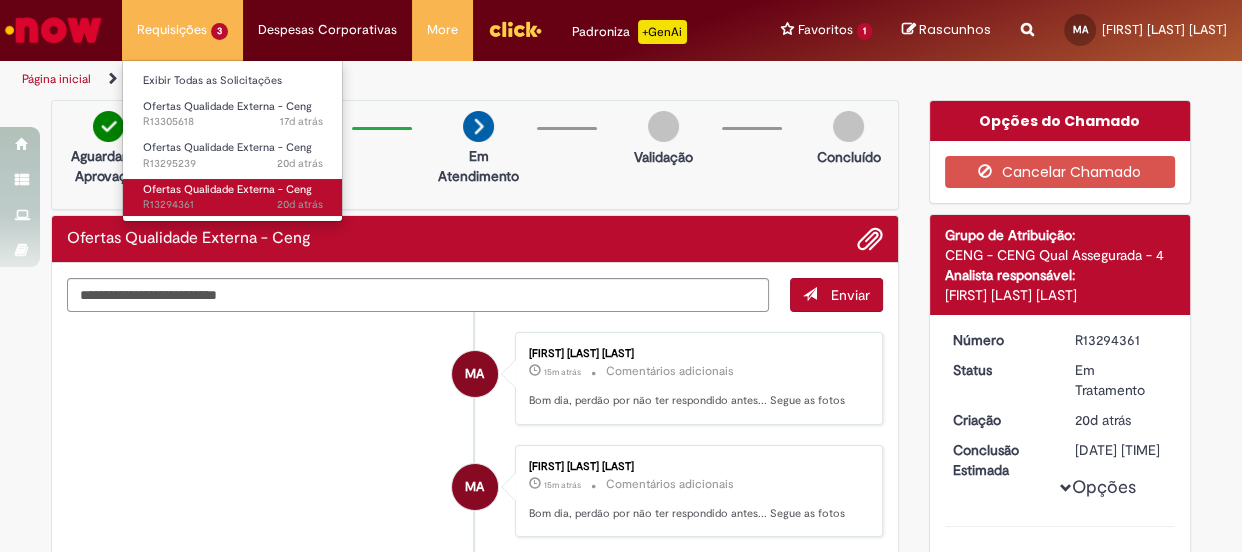 click on "20d atrás 20 dias atrás  R13294361" at bounding box center (233, 205) 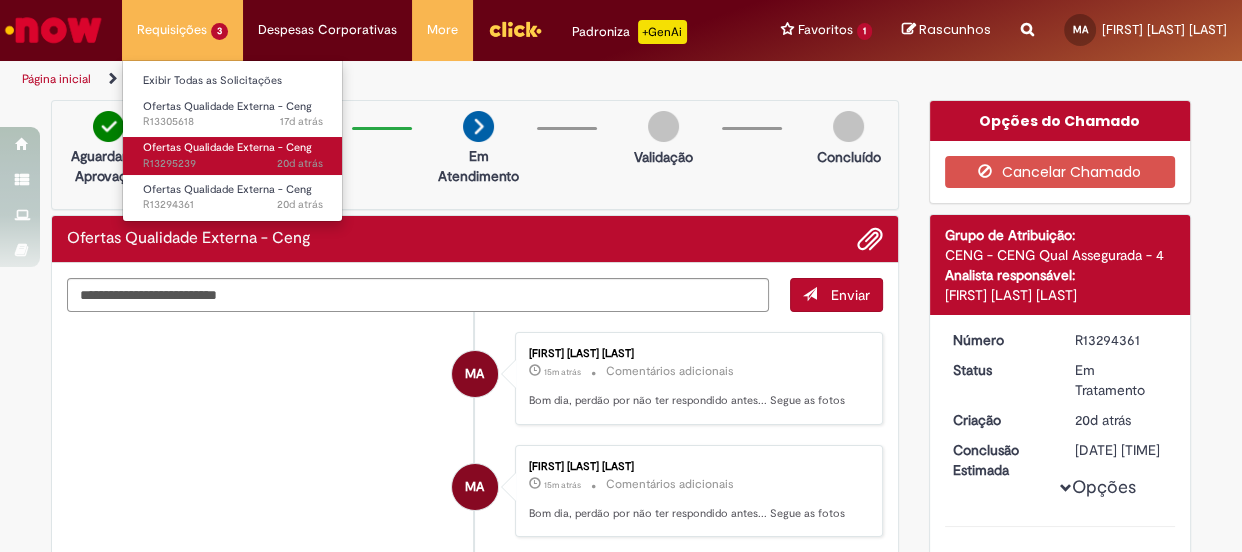 click on "Ofertas Qualidade Externa - Ceng" at bounding box center (227, 147) 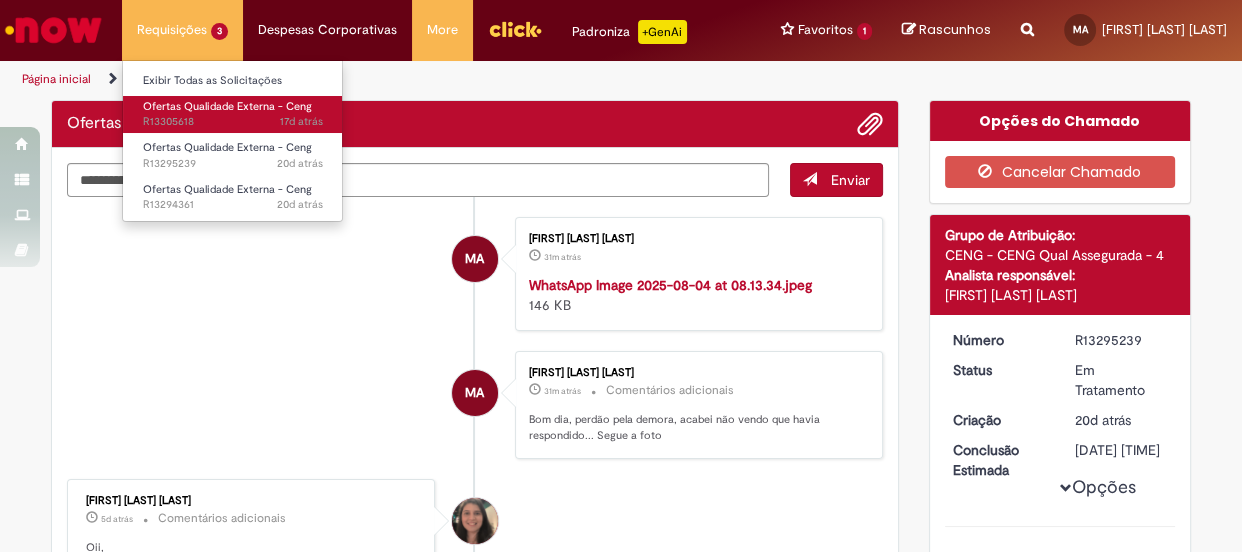 click on "17d atrás 17 dias atrás  R13305618" at bounding box center (233, 122) 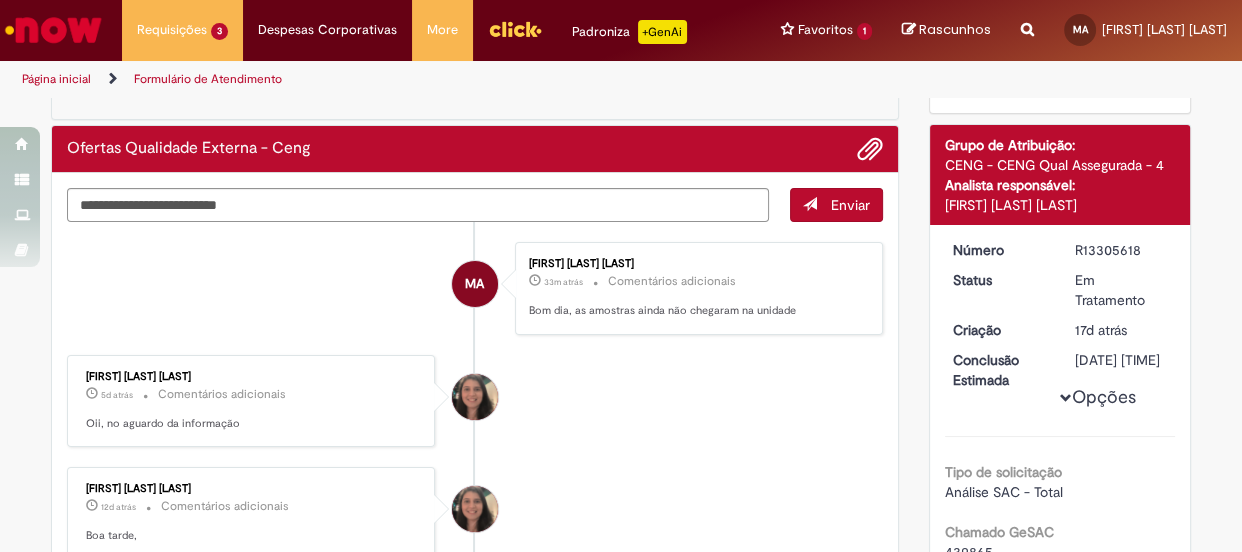 scroll, scrollTop: 0, scrollLeft: 0, axis: both 